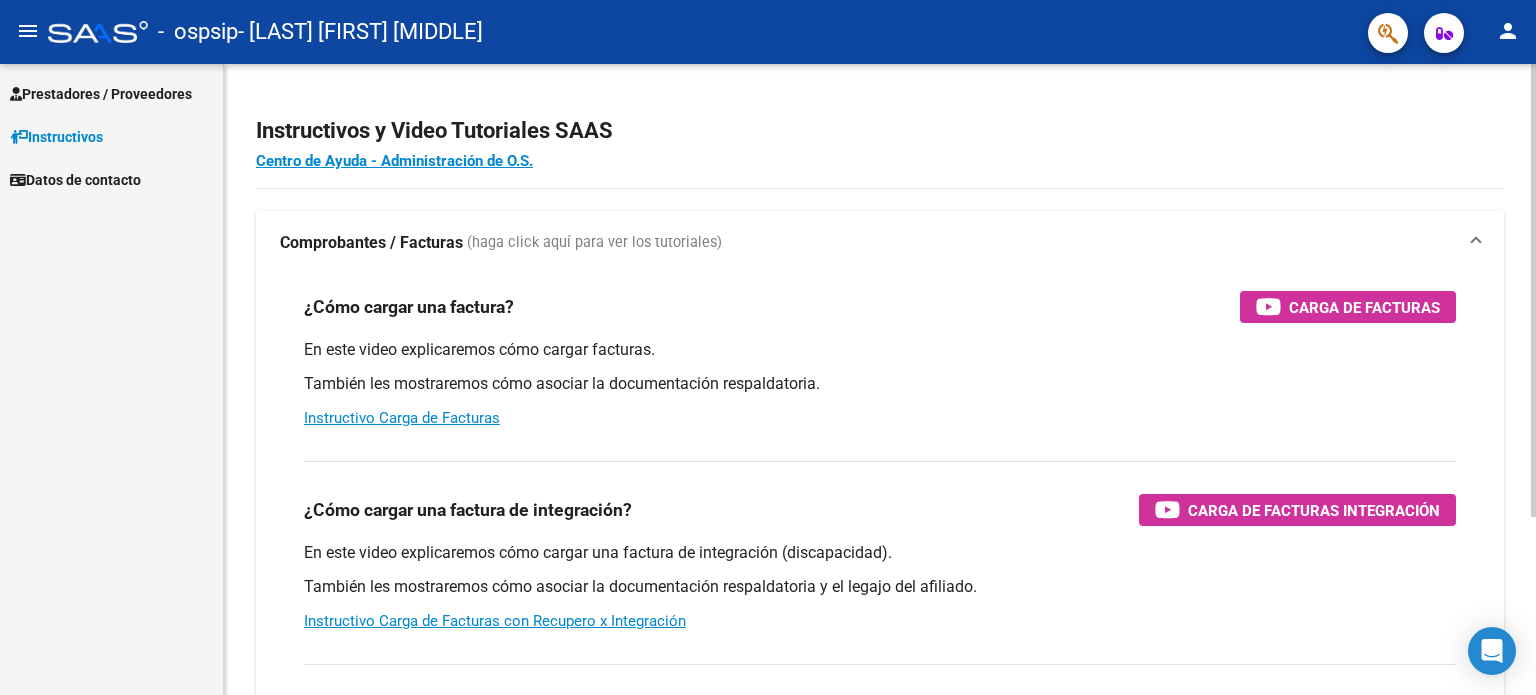 scroll, scrollTop: 0, scrollLeft: 0, axis: both 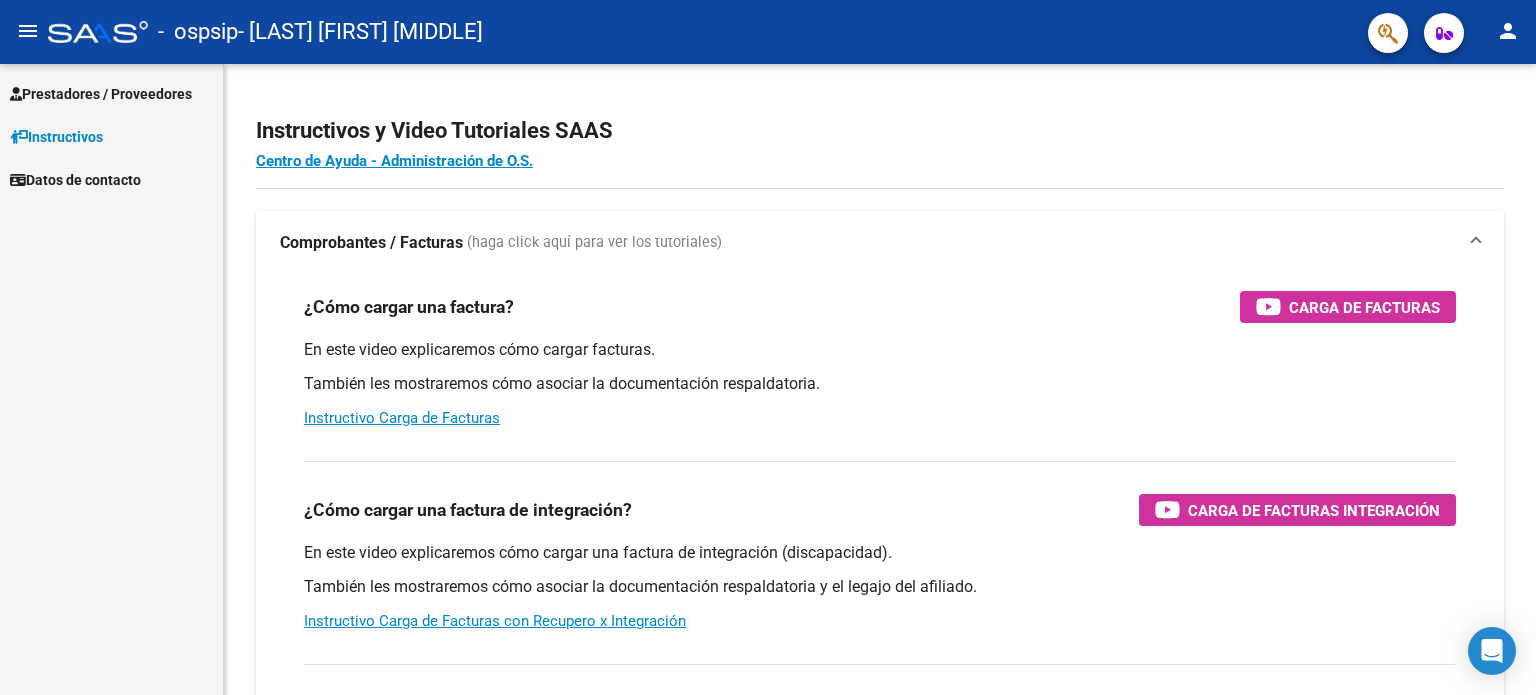click on "Instructivos" at bounding box center (111, 136) 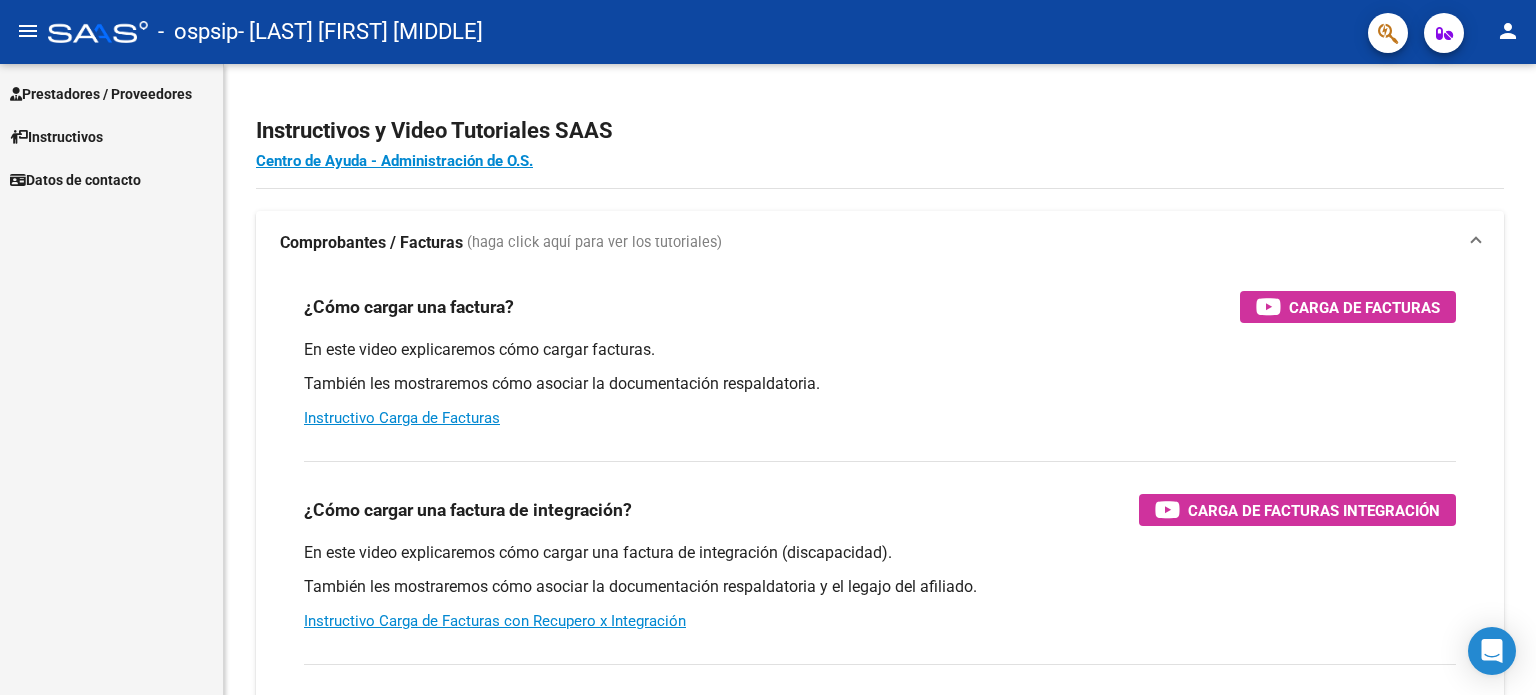 click on "Prestadores / Proveedores" at bounding box center (101, 94) 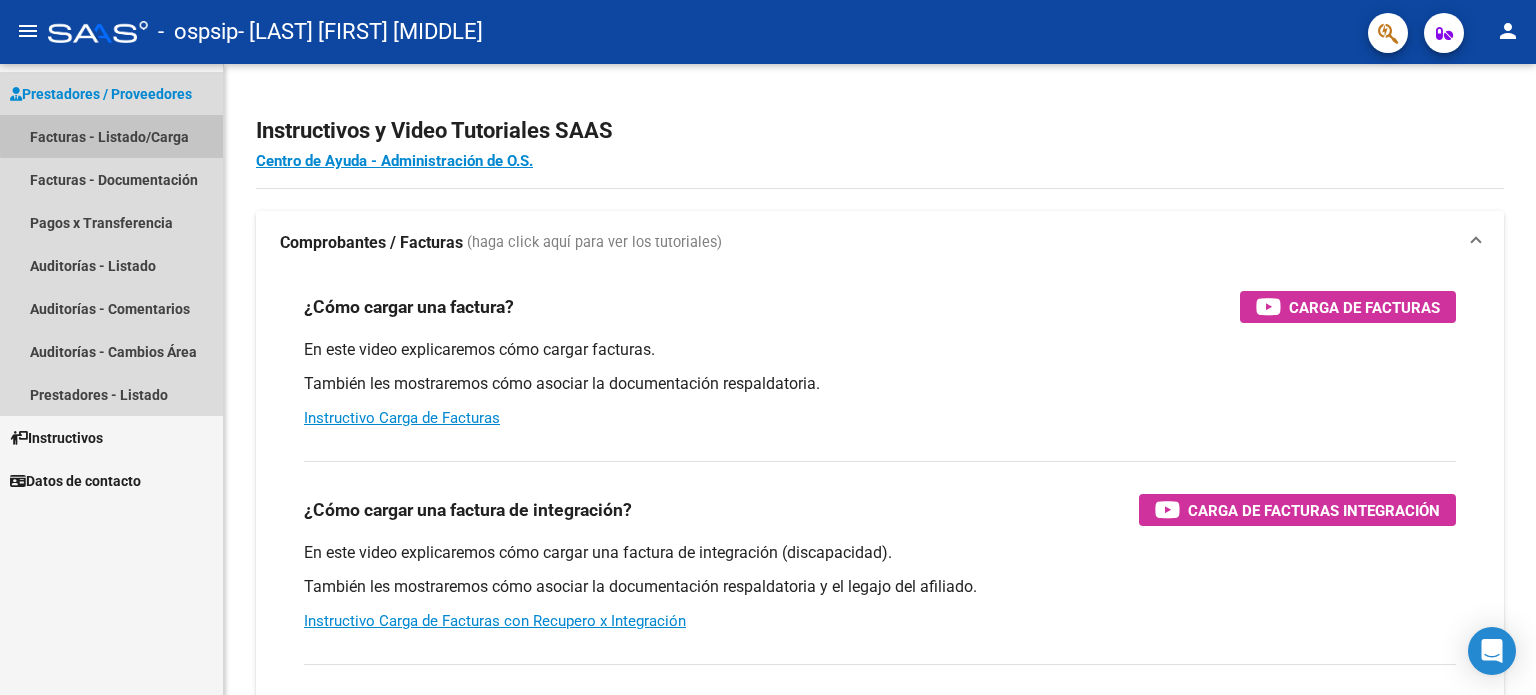 click on "Facturas - Listado/Carga" at bounding box center [111, 136] 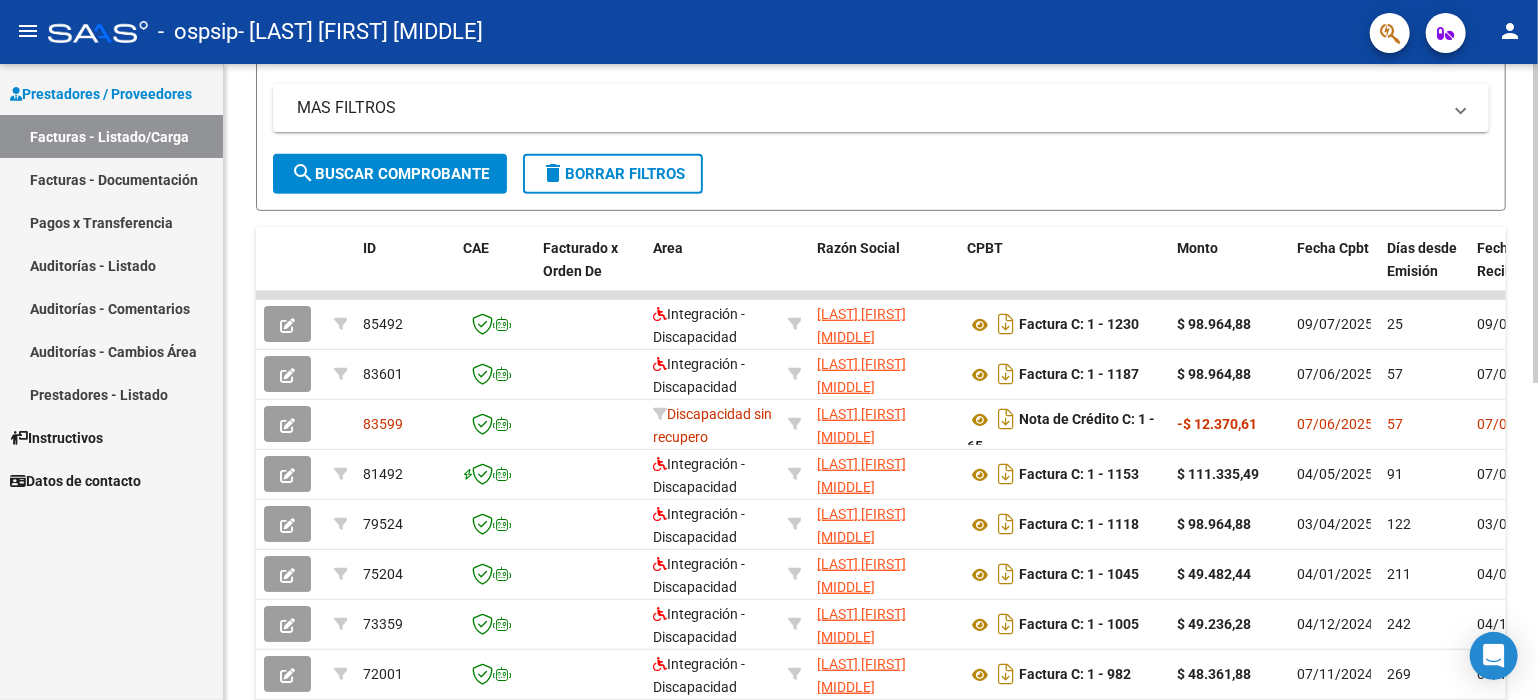 scroll, scrollTop: 0, scrollLeft: 0, axis: both 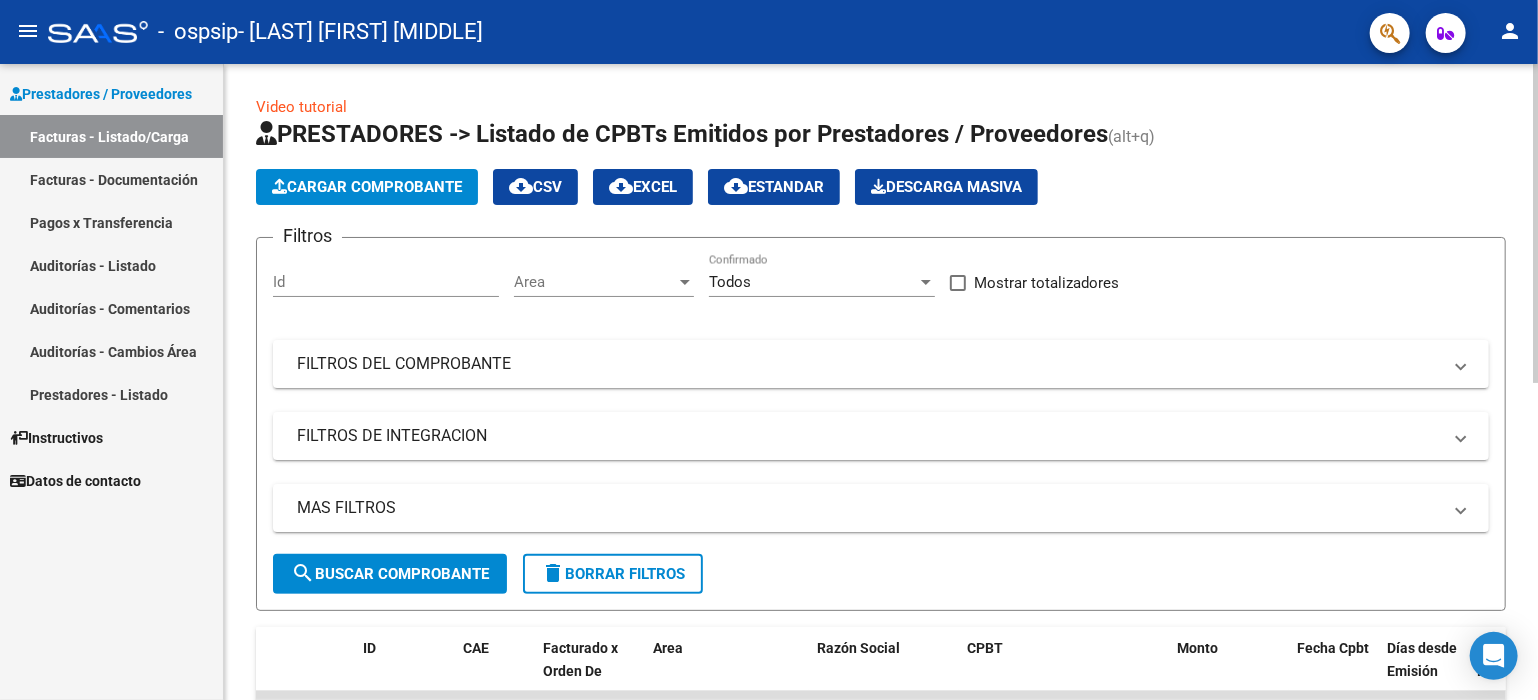 click on "menu - ospsip - [LAST] [FIRST] [MIDDLE] person Prestadores / Proveedores Facturas - Listado/Carga Facturas - Documentación Pagos x Transferencia Auditorías - Listado Auditorías - Comentarios Auditorías - Cambios Área Prestadores - Listado Instructivos Datos de contacto Video tutorial PRESTADORES -> Listado de CPBTs Emitidos por Prestadores / Proveedores (alt+q) Cargar Comprobante cloud_download CSV cloud_download EXCEL cloud_download Estandar Descarga Masiva Filtros Id Area Area Todos Confirmado Mostrar totalizadores FILTROS DEL COMPROBANTE Comprobante Tipo Comprobante Tipo Start date – End date Fec. Comprobante Desde / Hasta Días Emisión Desde(cant. días) Días Emisión Hasta(cant. días) CUIT / Razón Social Pto. Venta Nro. Comprobante Código SSS CAE Válido CAE Válido Todos Cargado Módulo Hosp. Todos Tiene facturacion Apócrifa Hospital Refes FILTROS DE INTEGRACION Período De Prestación Todos Rendido x SSS (dr_envio) Tipo de Registro Todos" at bounding box center [769, 350] 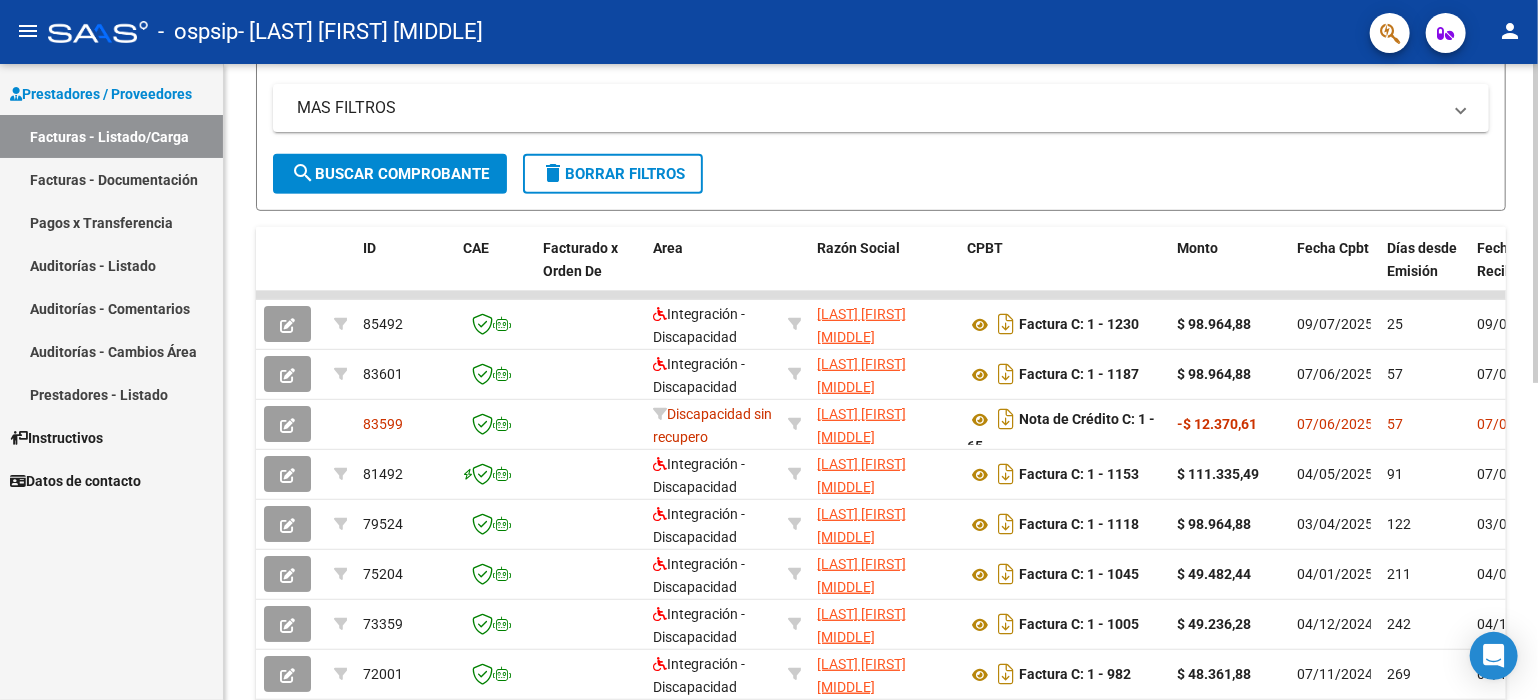 scroll, scrollTop: 400, scrollLeft: 0, axis: vertical 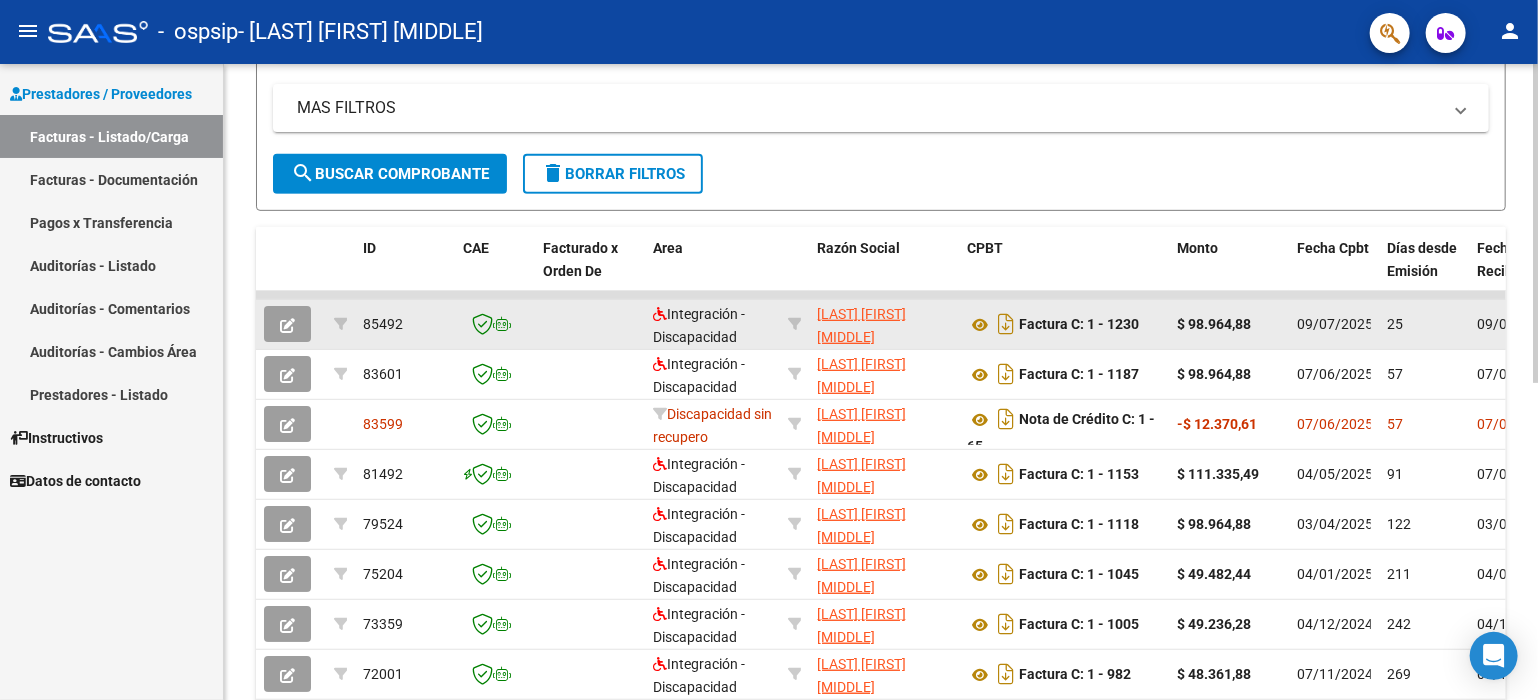 drag, startPoint x: 395, startPoint y: 327, endPoint x: 520, endPoint y: 326, distance: 125.004 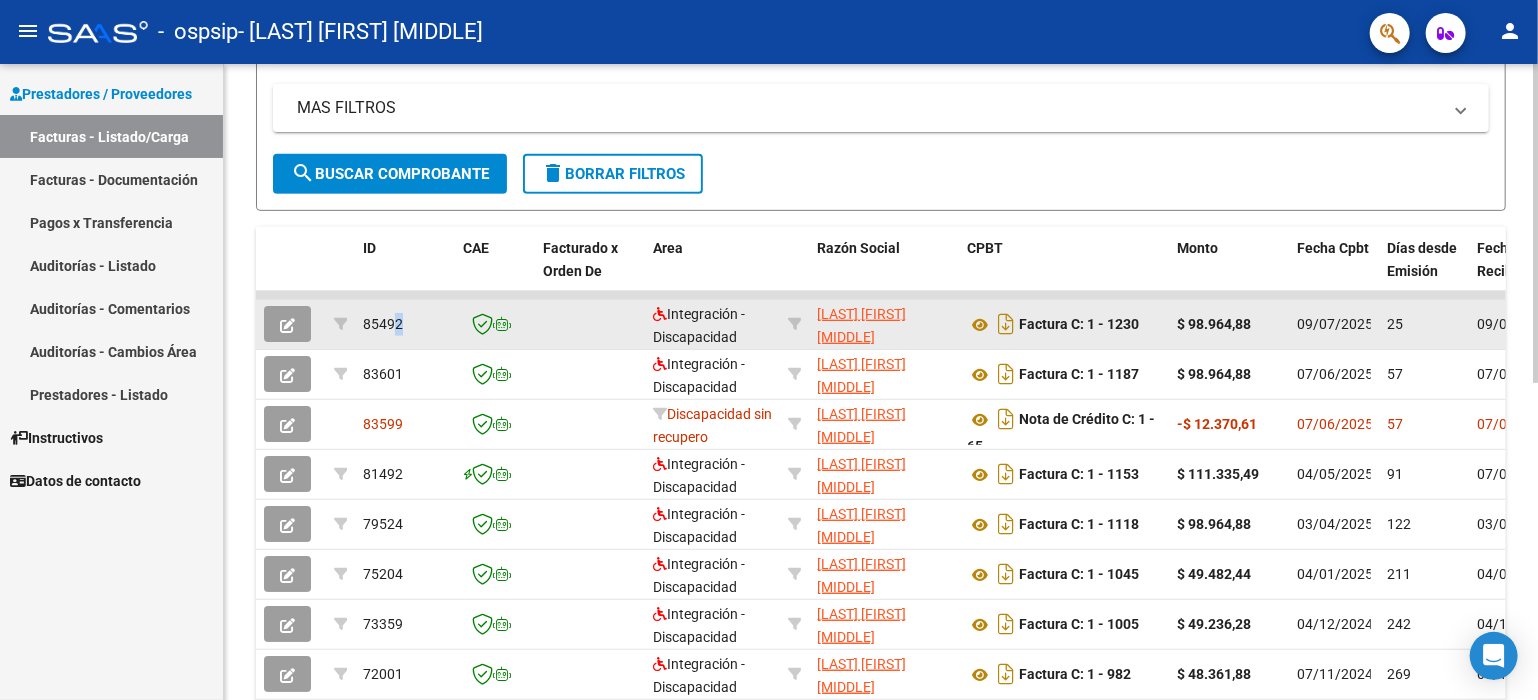 click 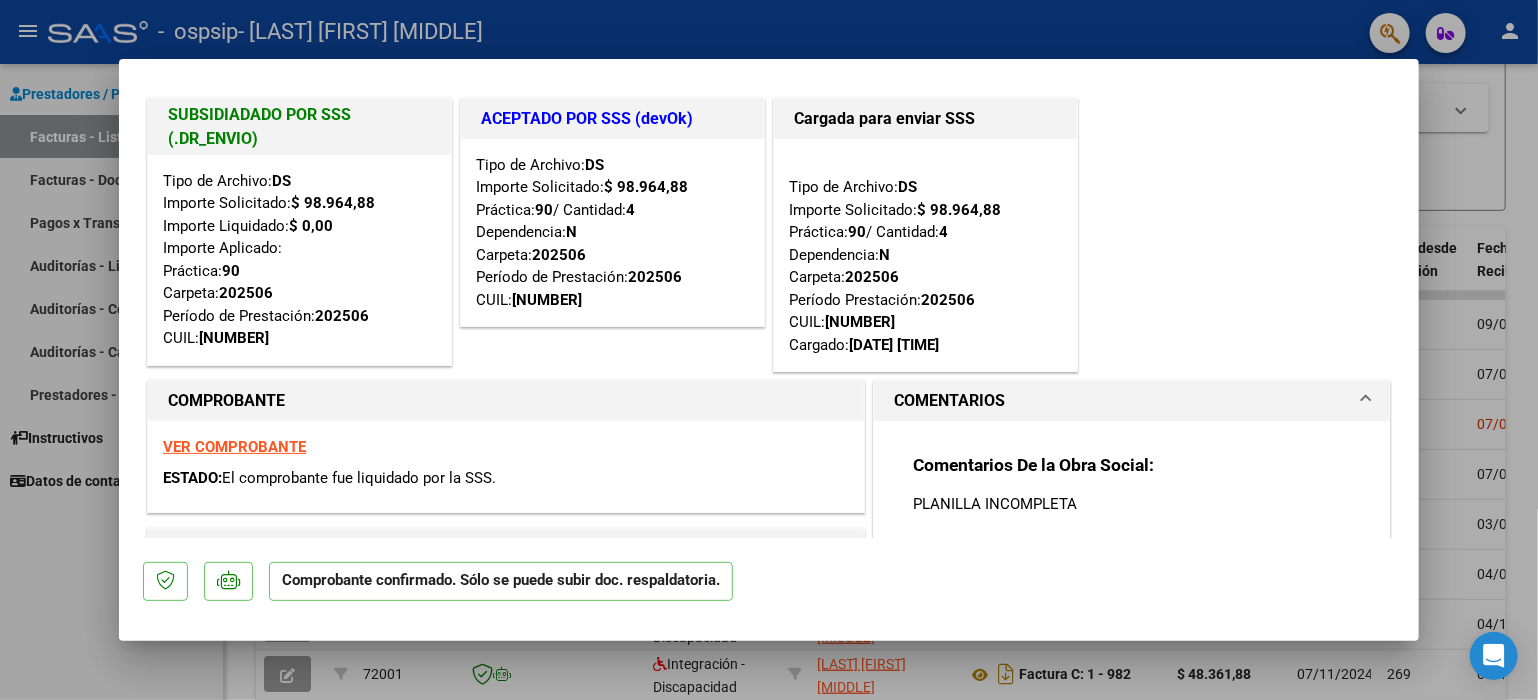 scroll, scrollTop: 0, scrollLeft: 0, axis: both 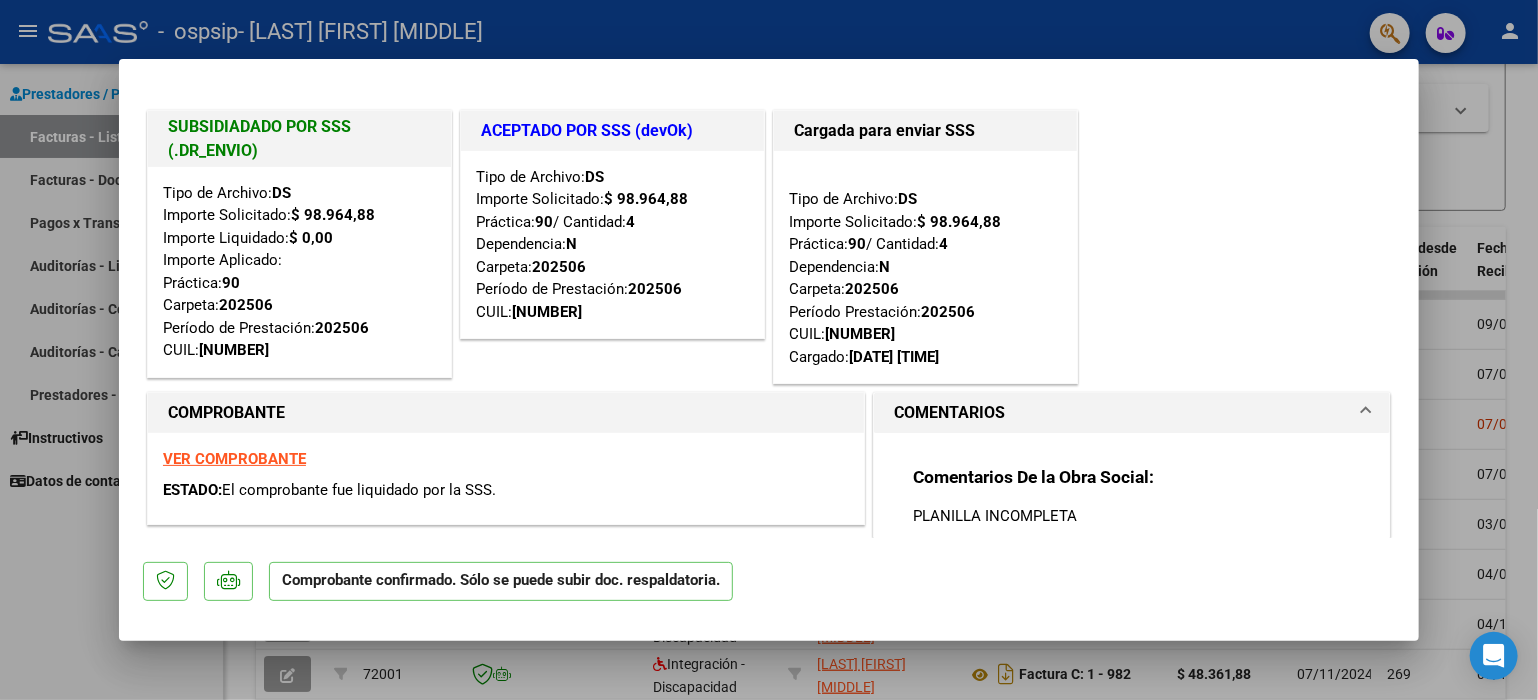 click at bounding box center (769, 350) 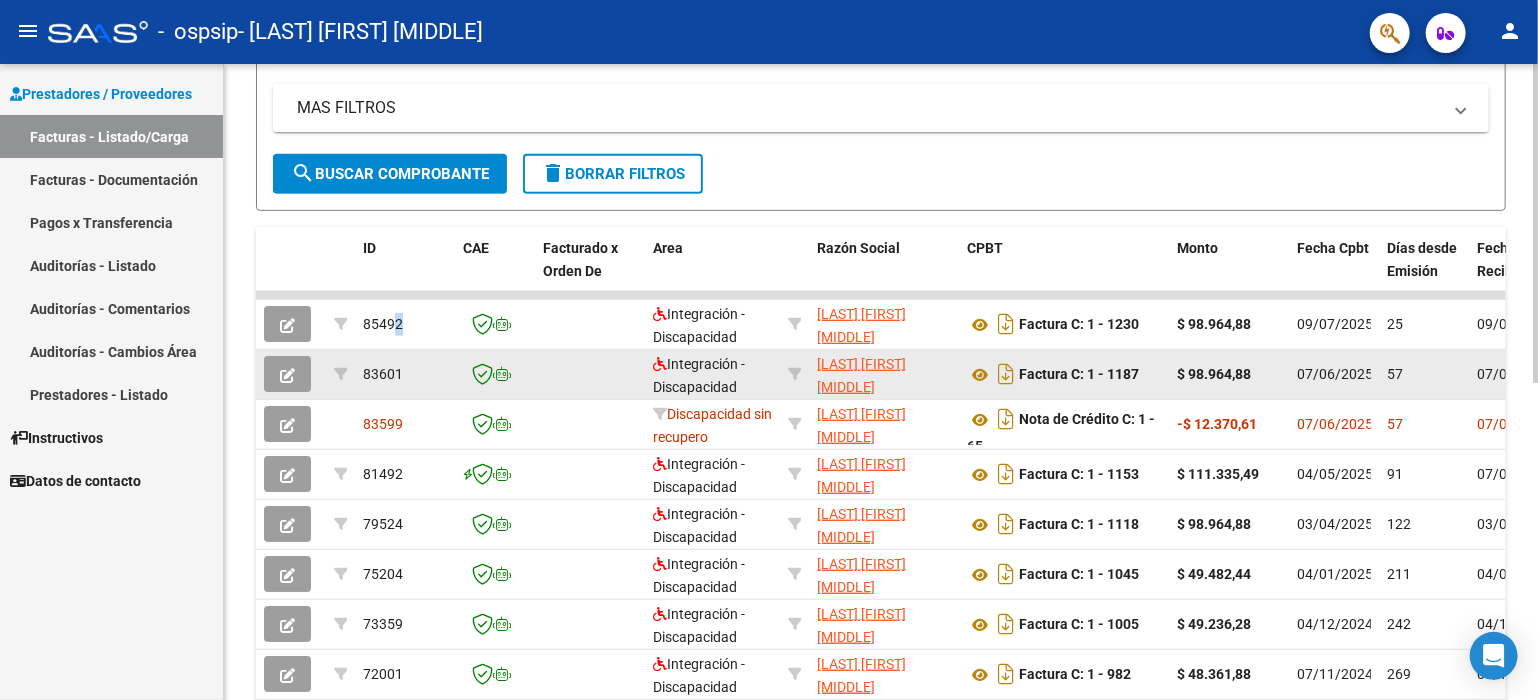 click on "83601" 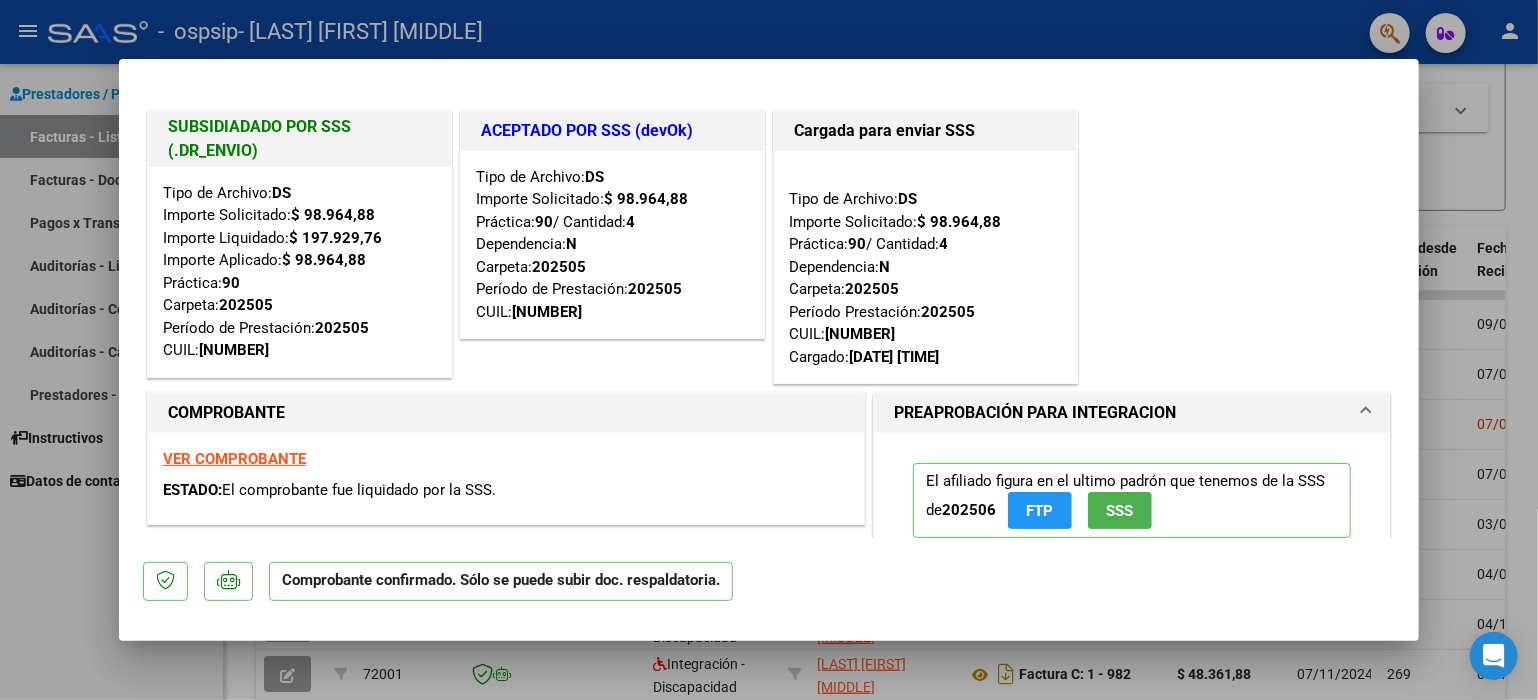 click on "VER COMPROBANTE" at bounding box center (234, 459) 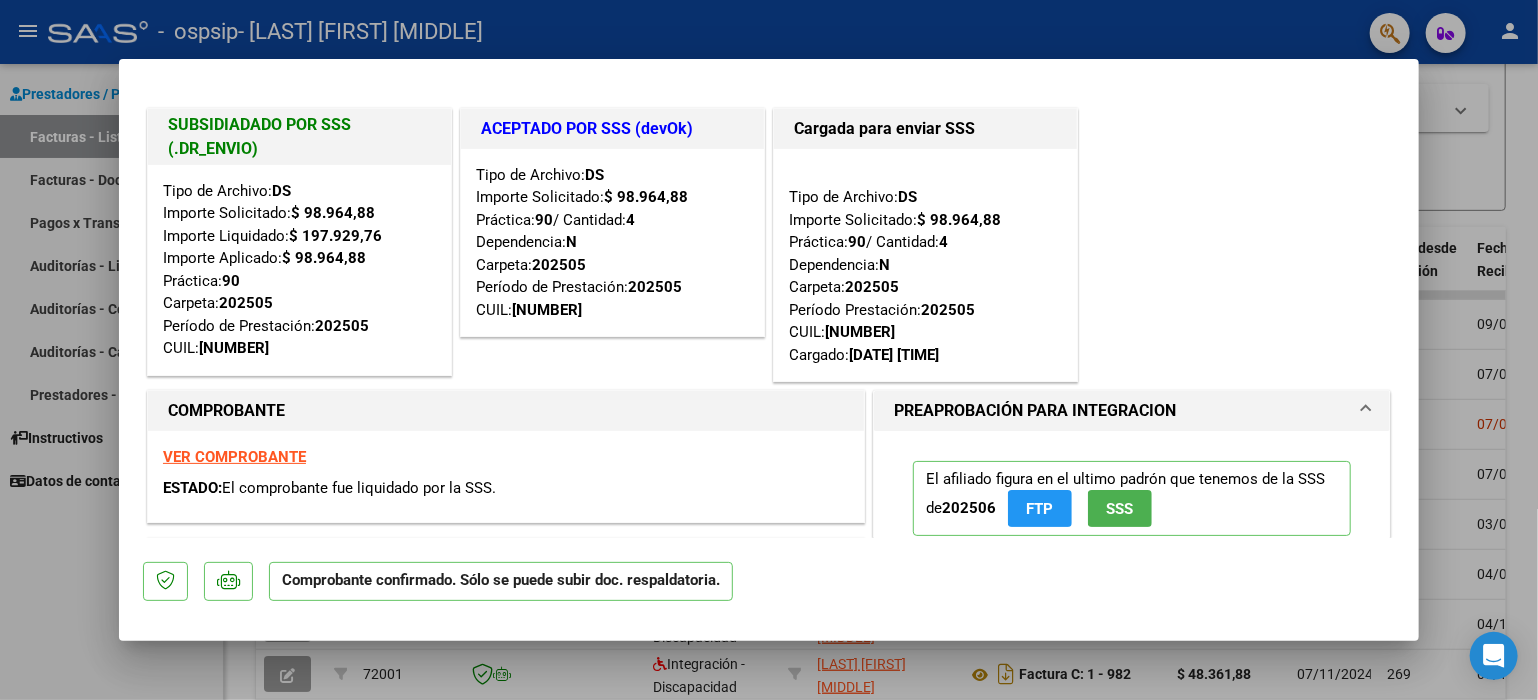 scroll, scrollTop: 0, scrollLeft: 0, axis: both 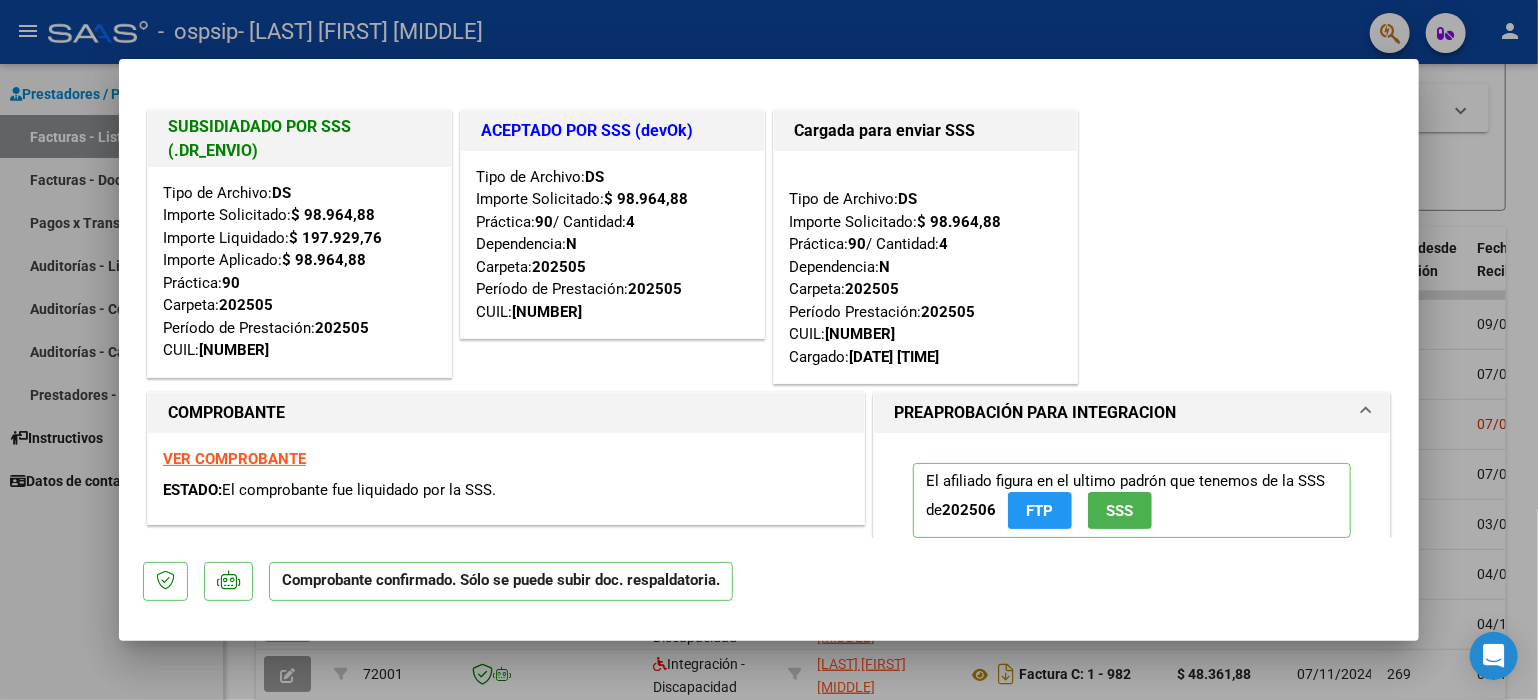 click at bounding box center (769, 350) 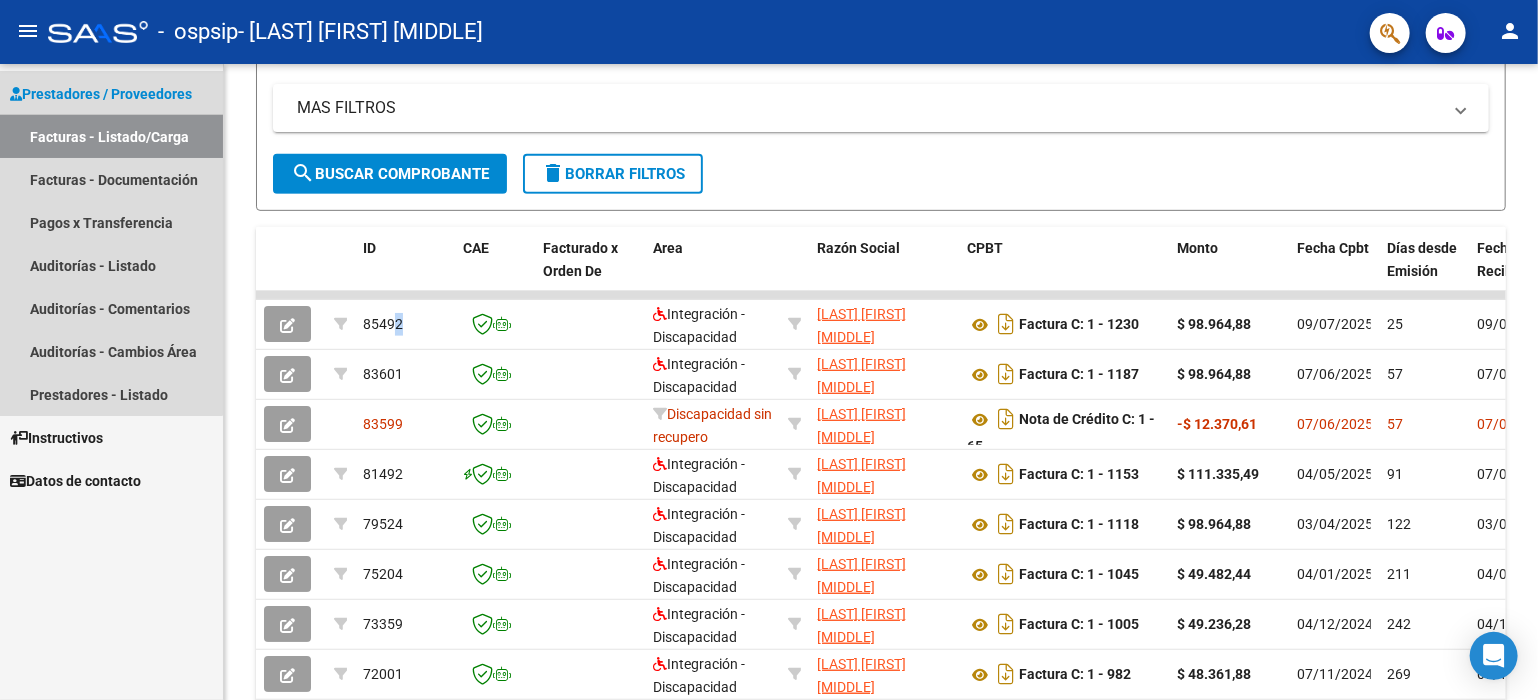 click on "Facturas - Listado/Carga" at bounding box center [111, 136] 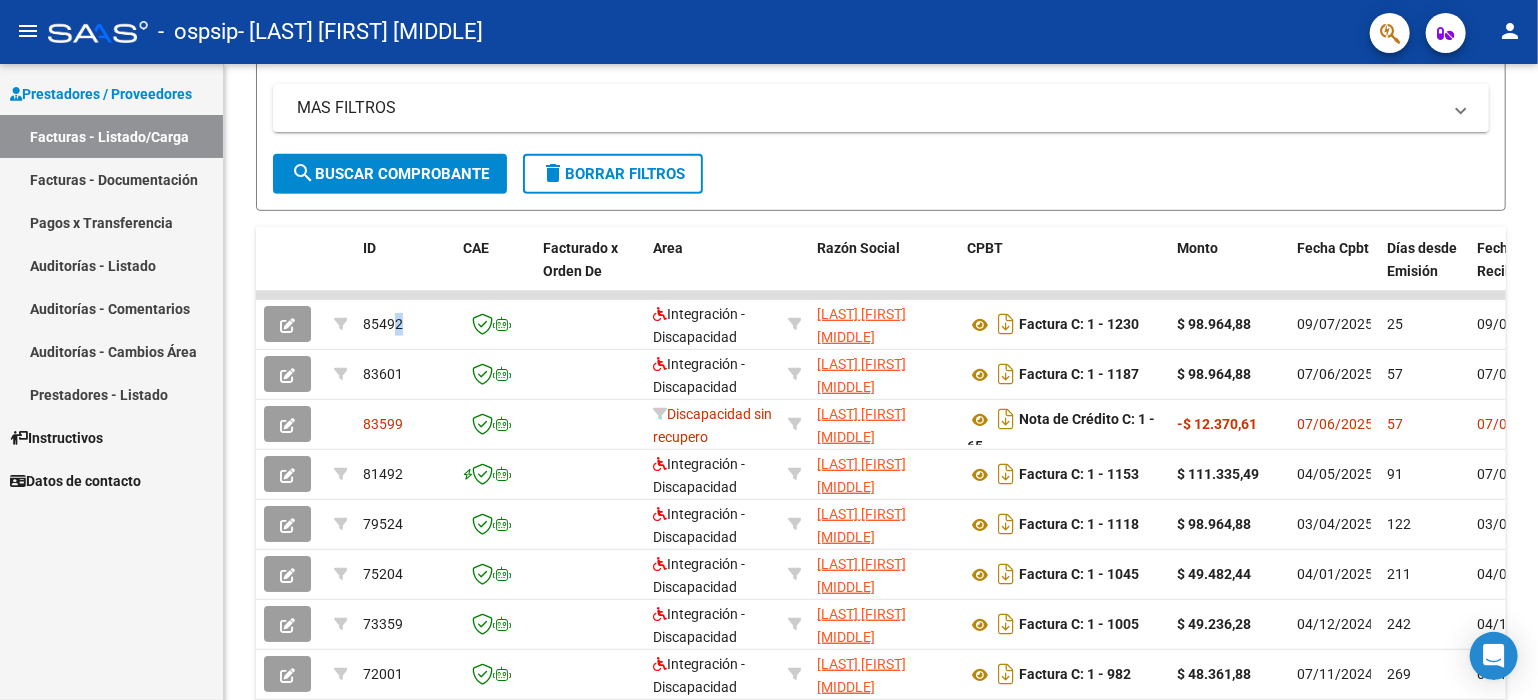 click on "Facturas - Documentación" at bounding box center (111, 179) 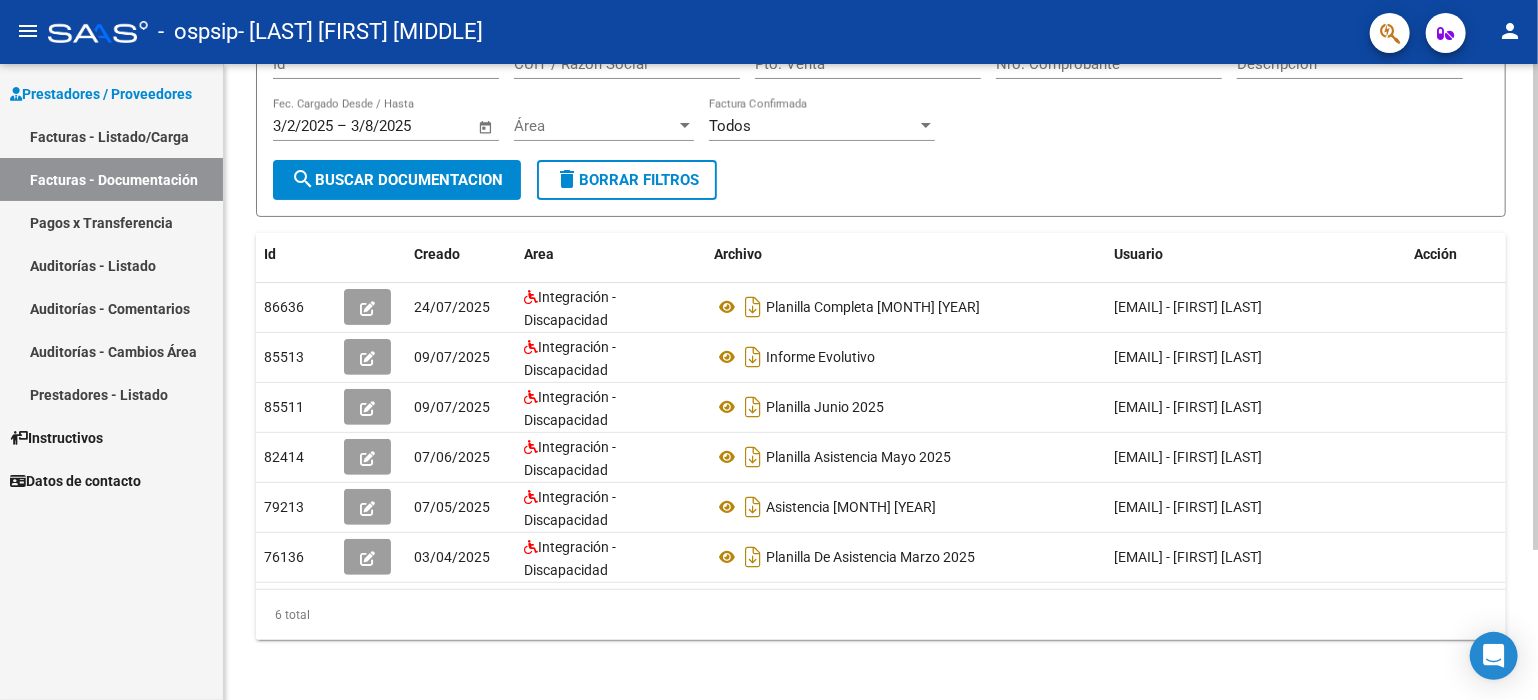 scroll, scrollTop: 0, scrollLeft: 0, axis: both 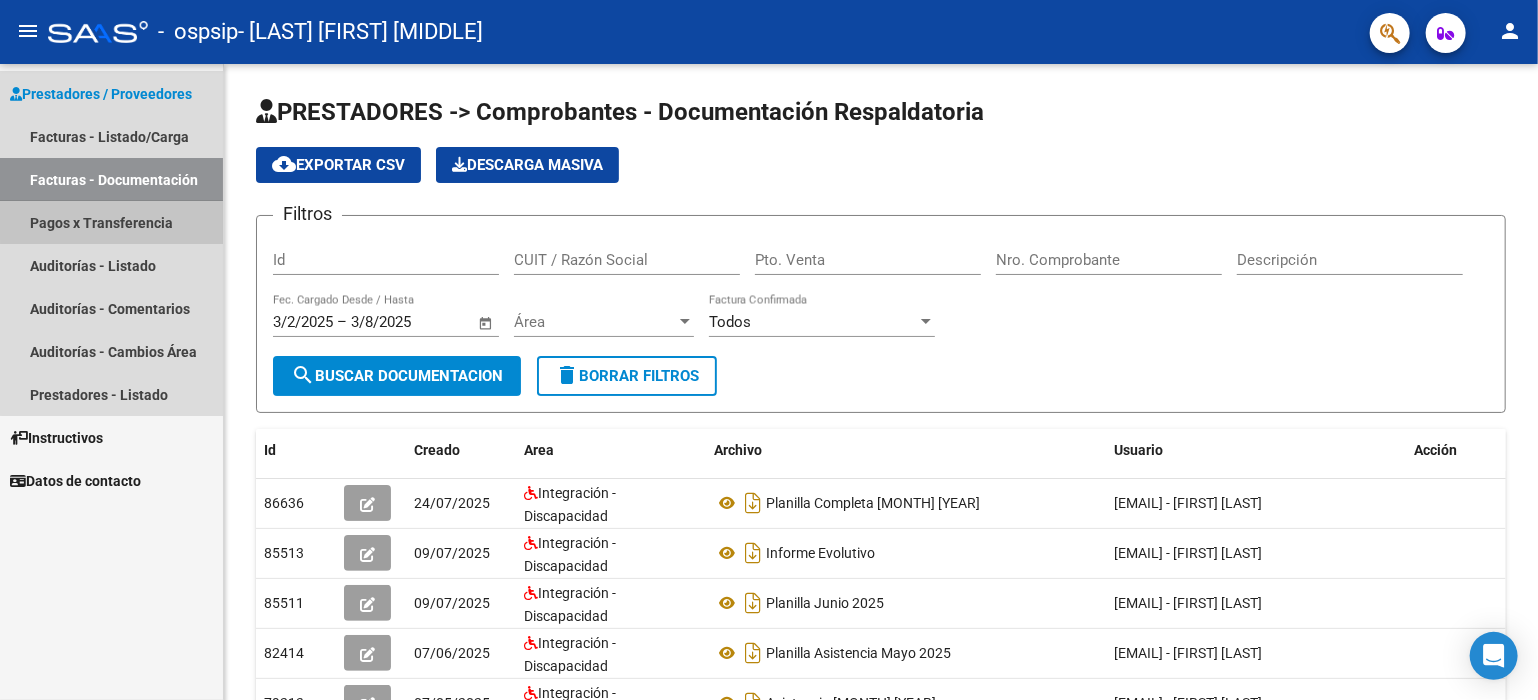click on "Pagos x Transferencia" at bounding box center [111, 222] 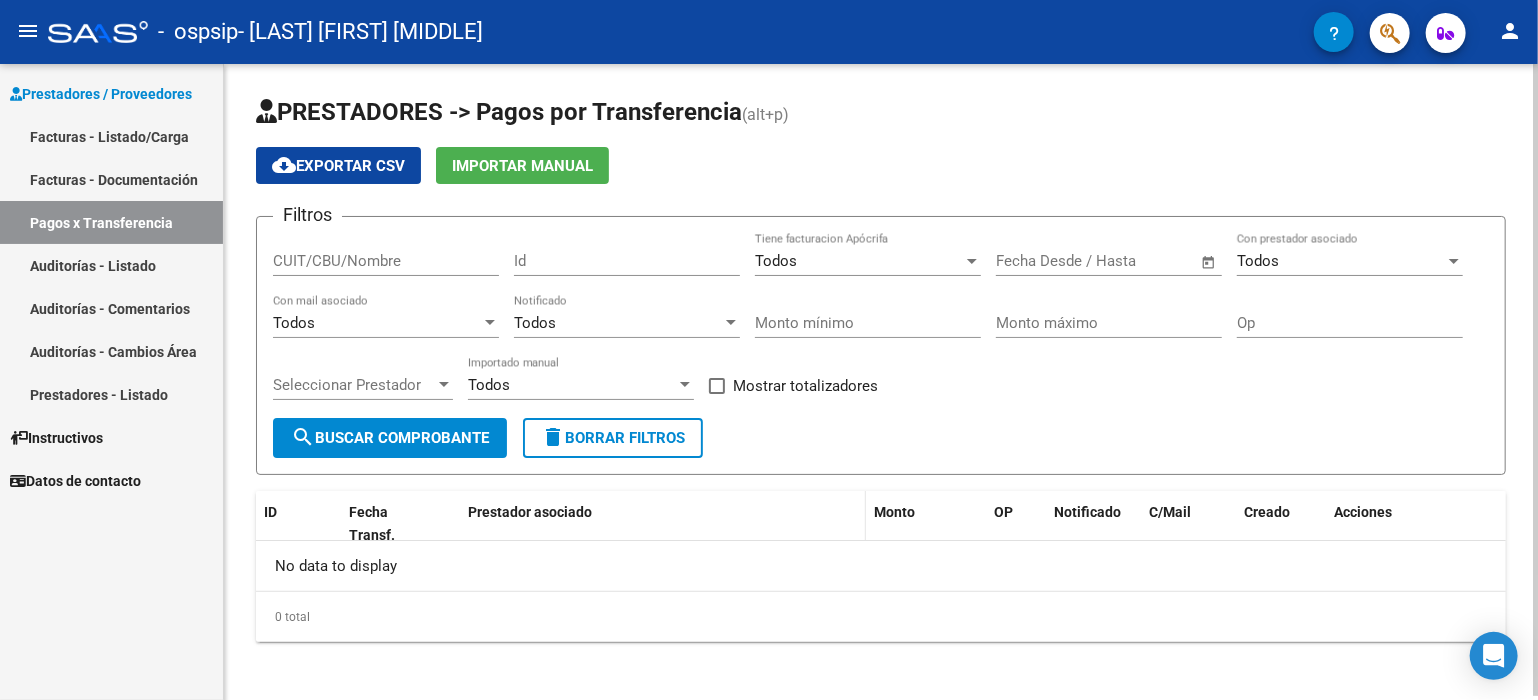 scroll, scrollTop: 4, scrollLeft: 0, axis: vertical 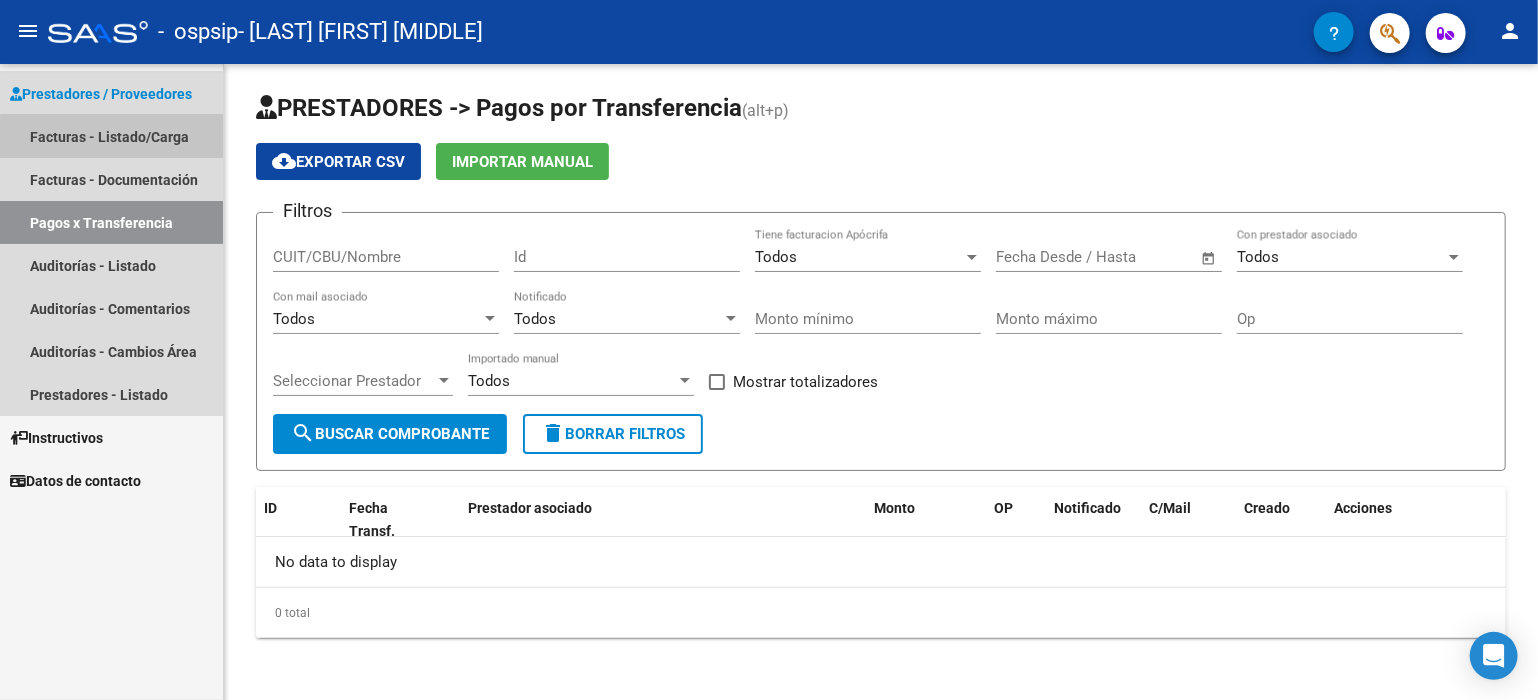 click on "Facturas - Listado/Carga" at bounding box center [111, 136] 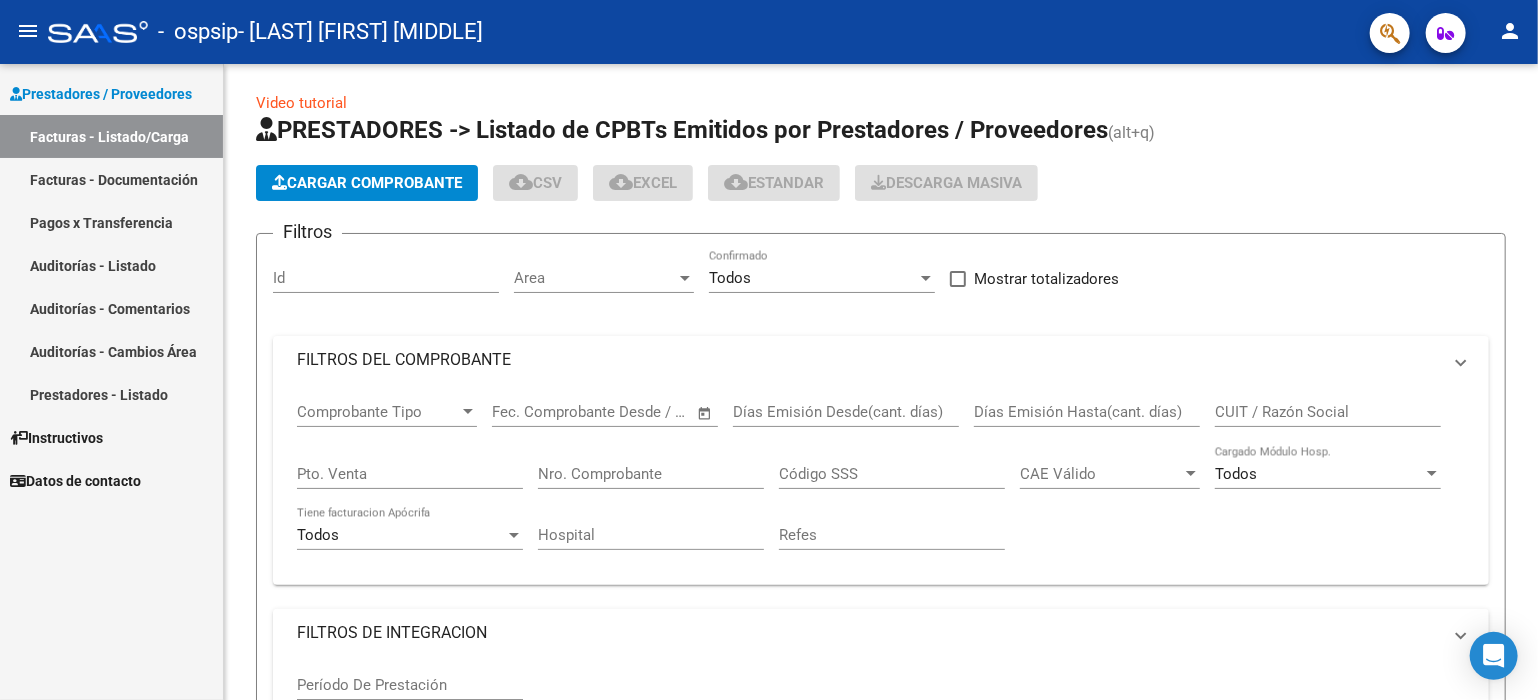scroll, scrollTop: 0, scrollLeft: 0, axis: both 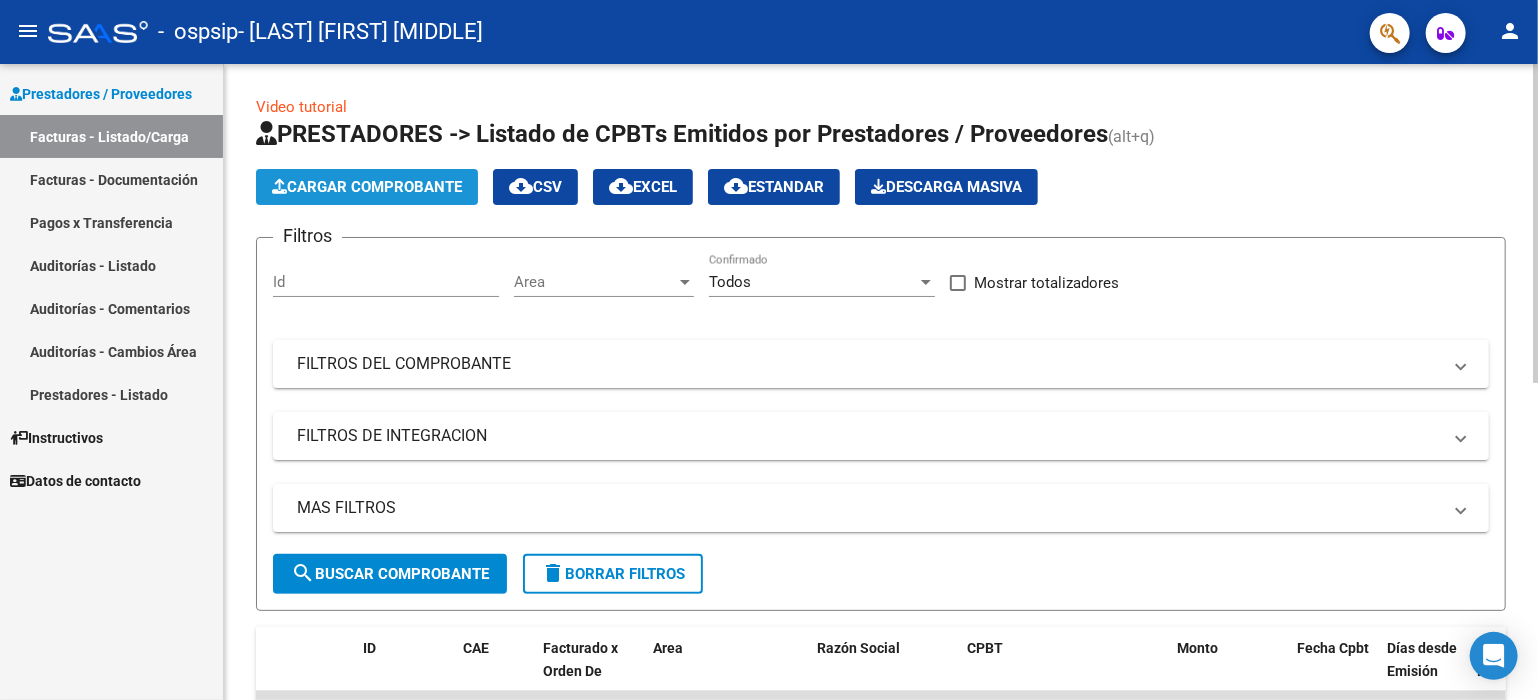 click on "Cargar Comprobante" 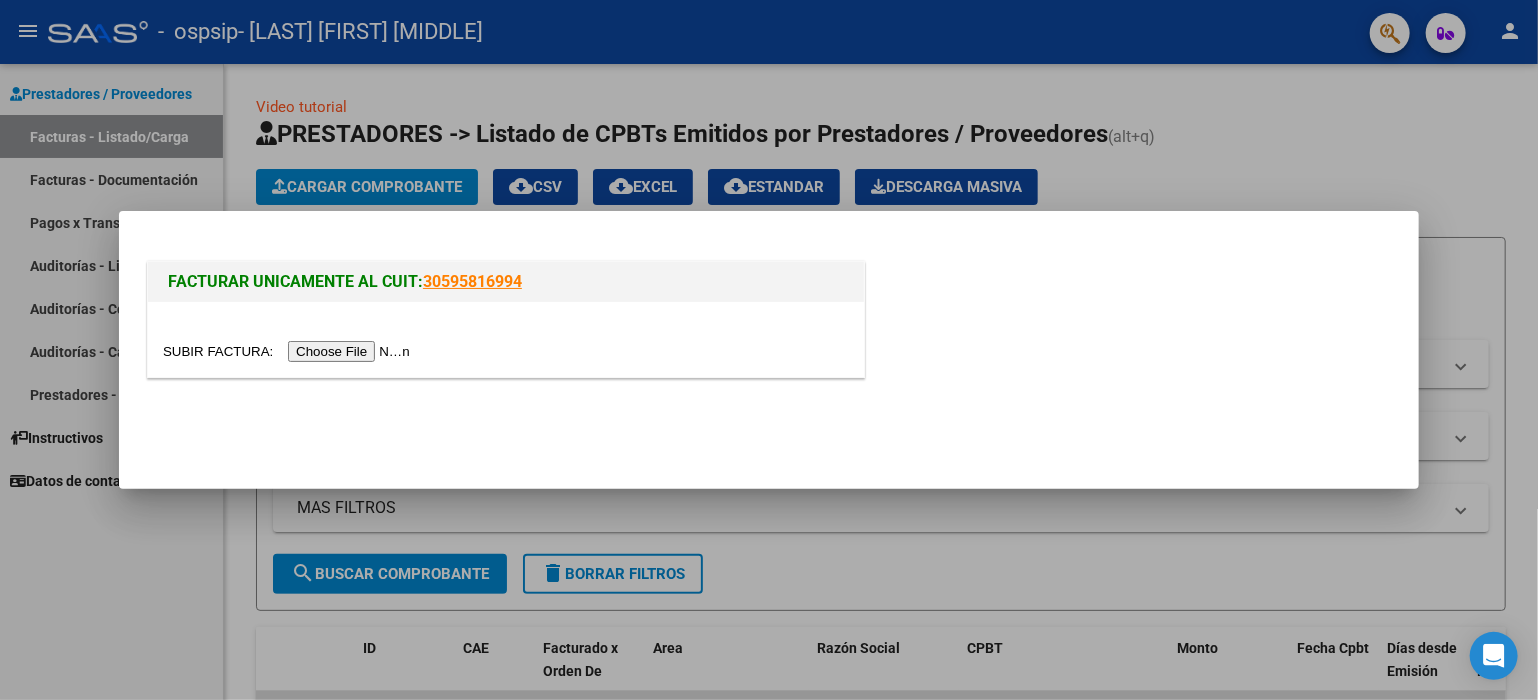 click at bounding box center [289, 351] 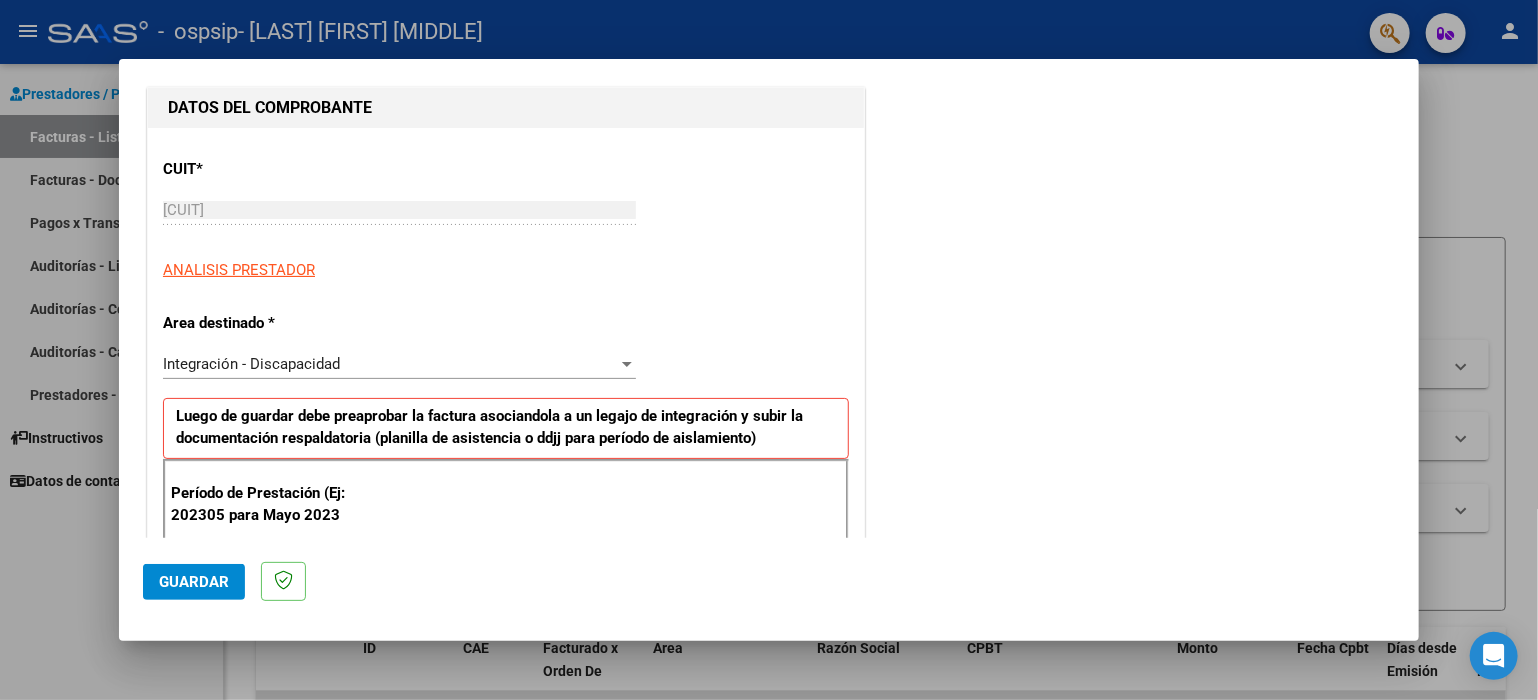 scroll, scrollTop: 300, scrollLeft: 0, axis: vertical 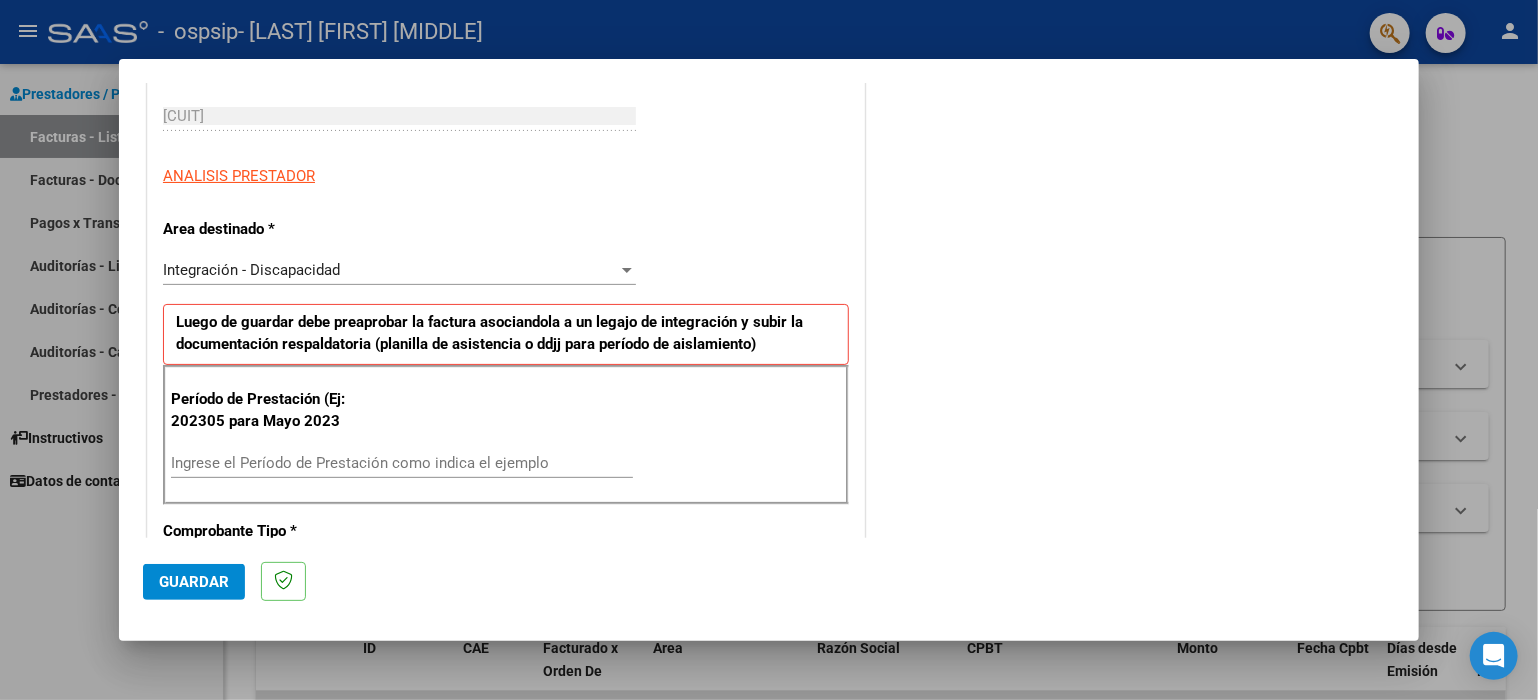 click on "Ingrese el Período de Prestación como indica el ejemplo" at bounding box center [402, 463] 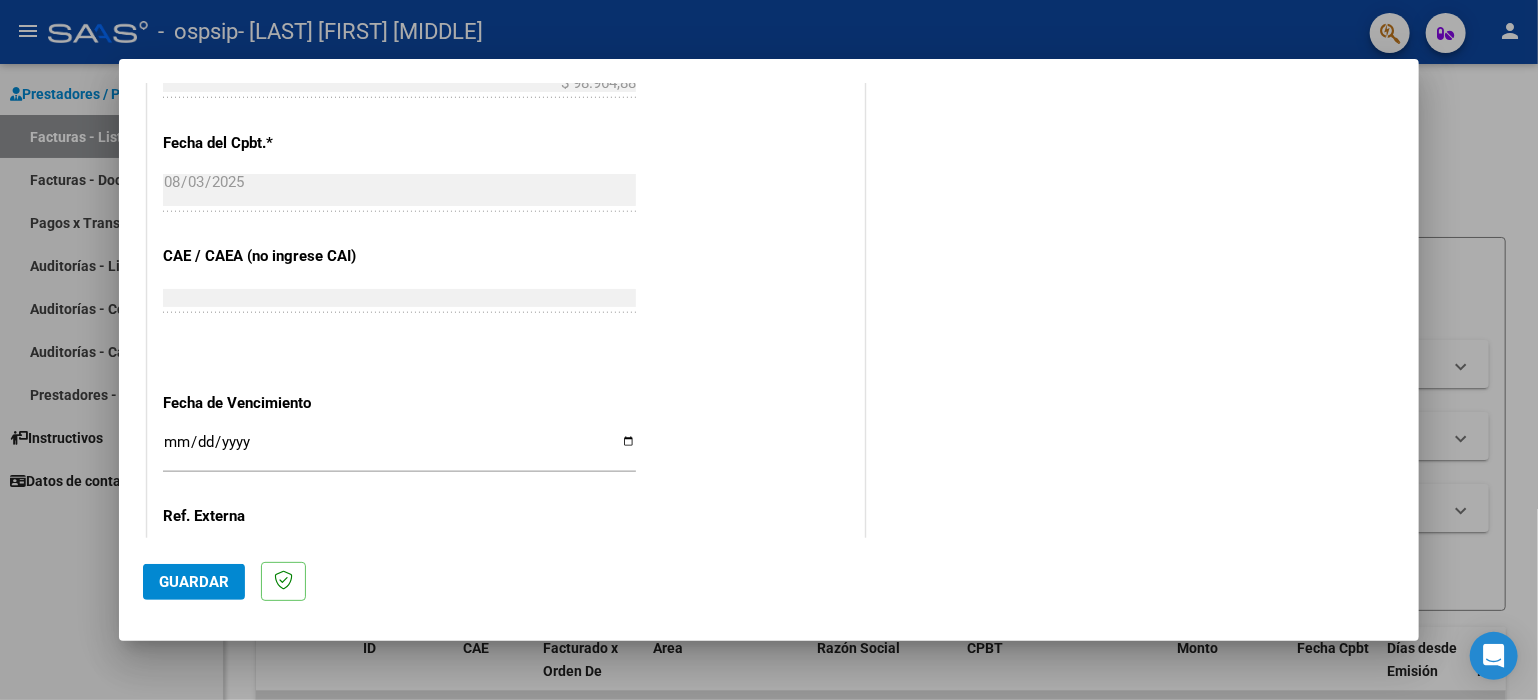 scroll, scrollTop: 1200, scrollLeft: 0, axis: vertical 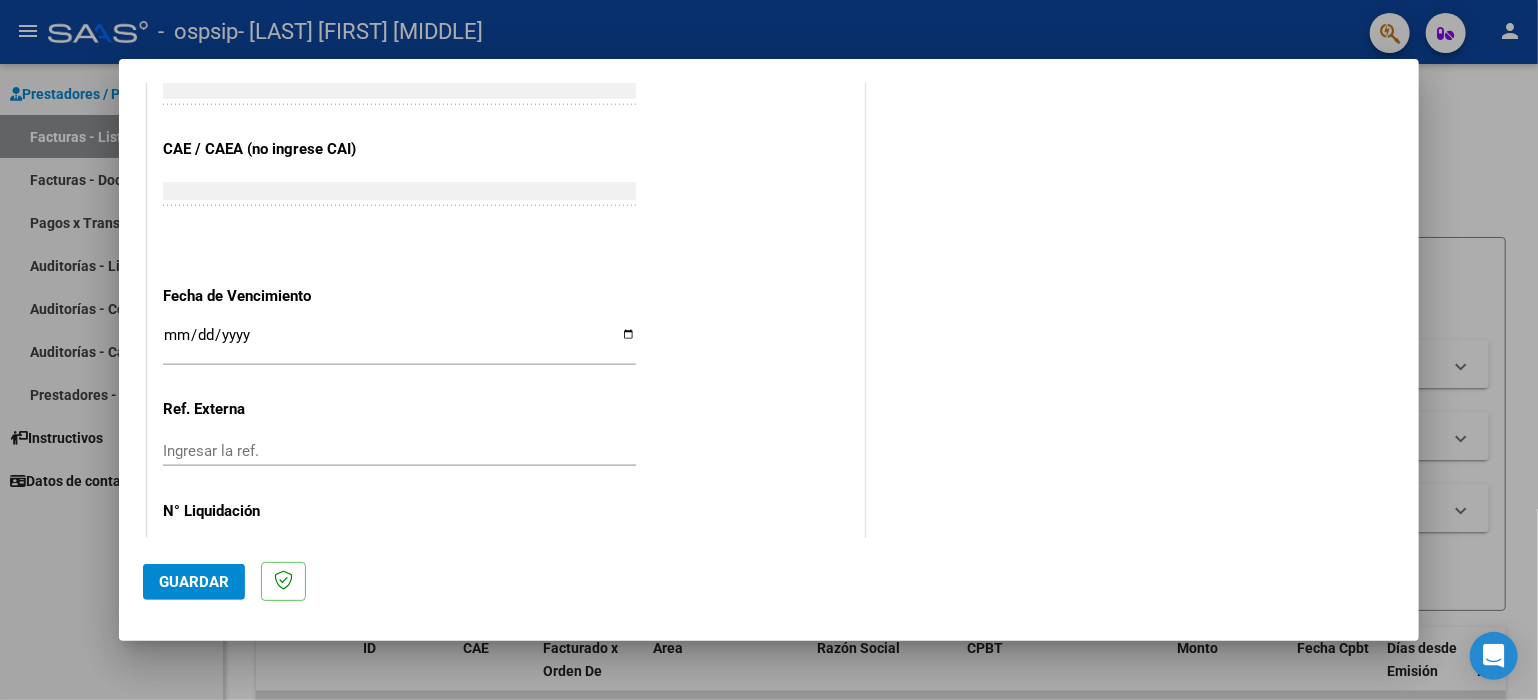 type on "202507" 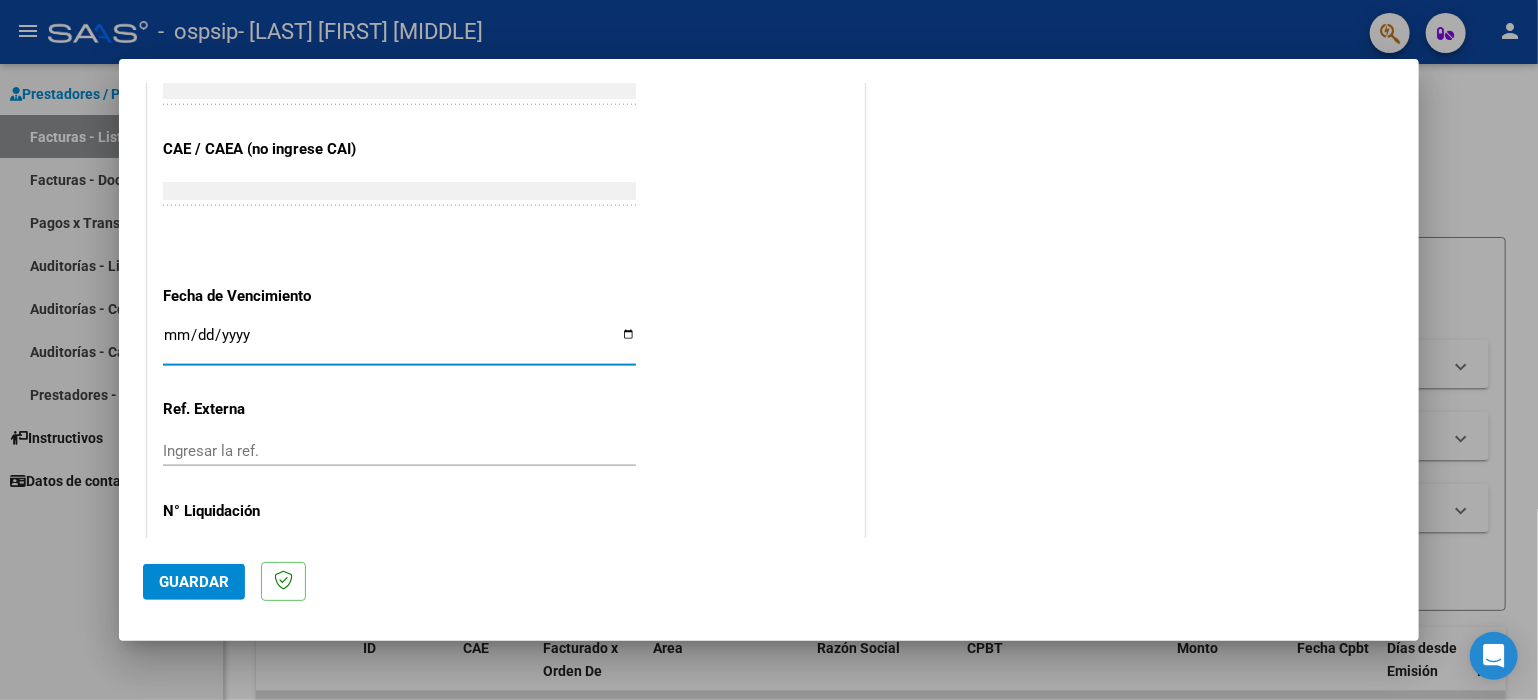 click on "Ingresar la fecha" at bounding box center [399, 343] 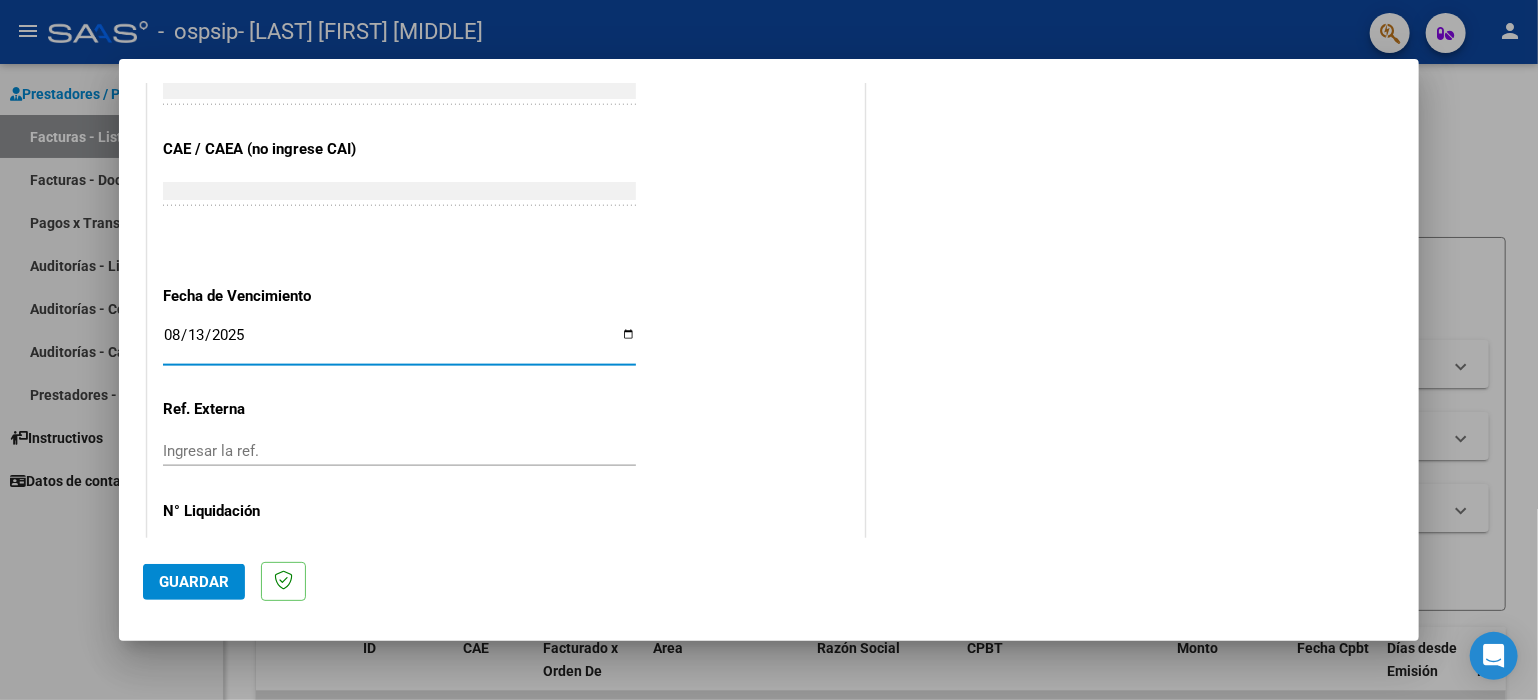 type on "2025-08-13" 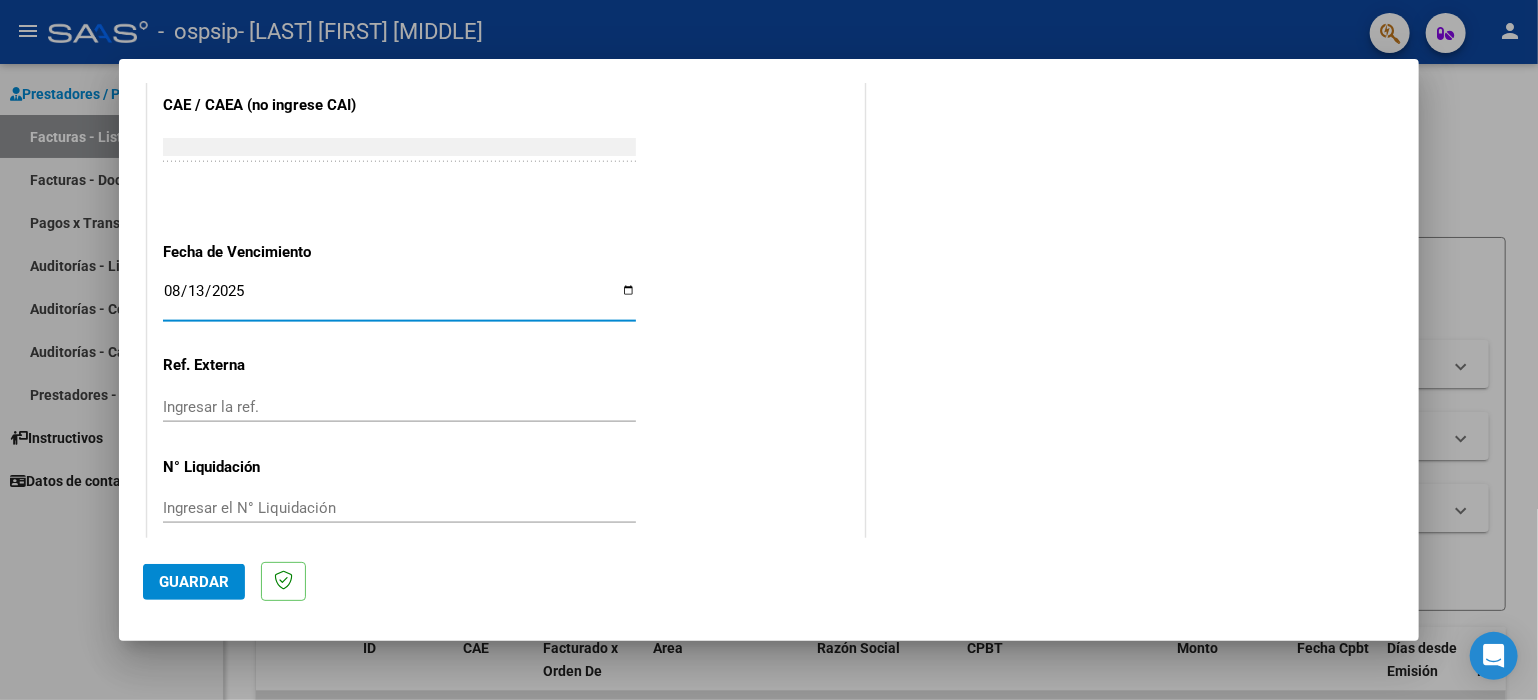 scroll, scrollTop: 1264, scrollLeft: 0, axis: vertical 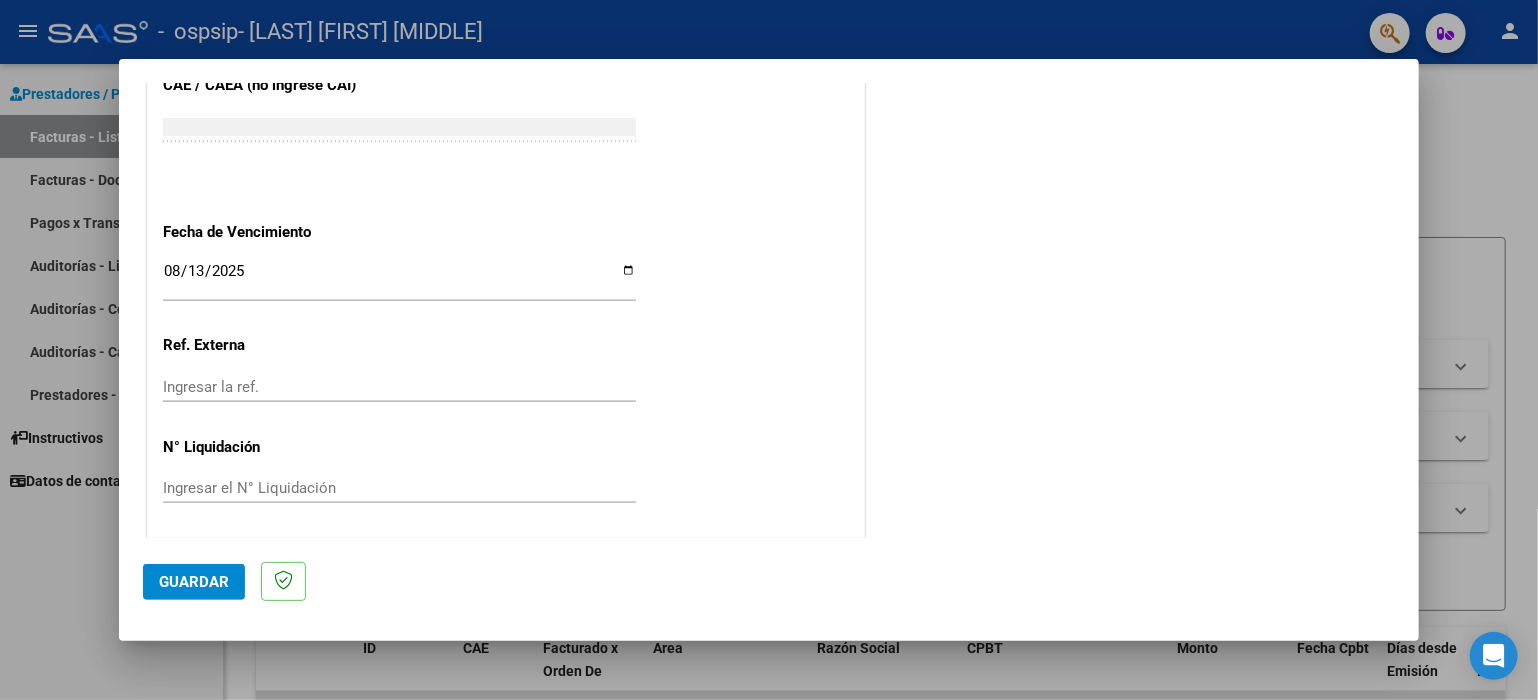 click on "Ingresar el N° Liquidación" 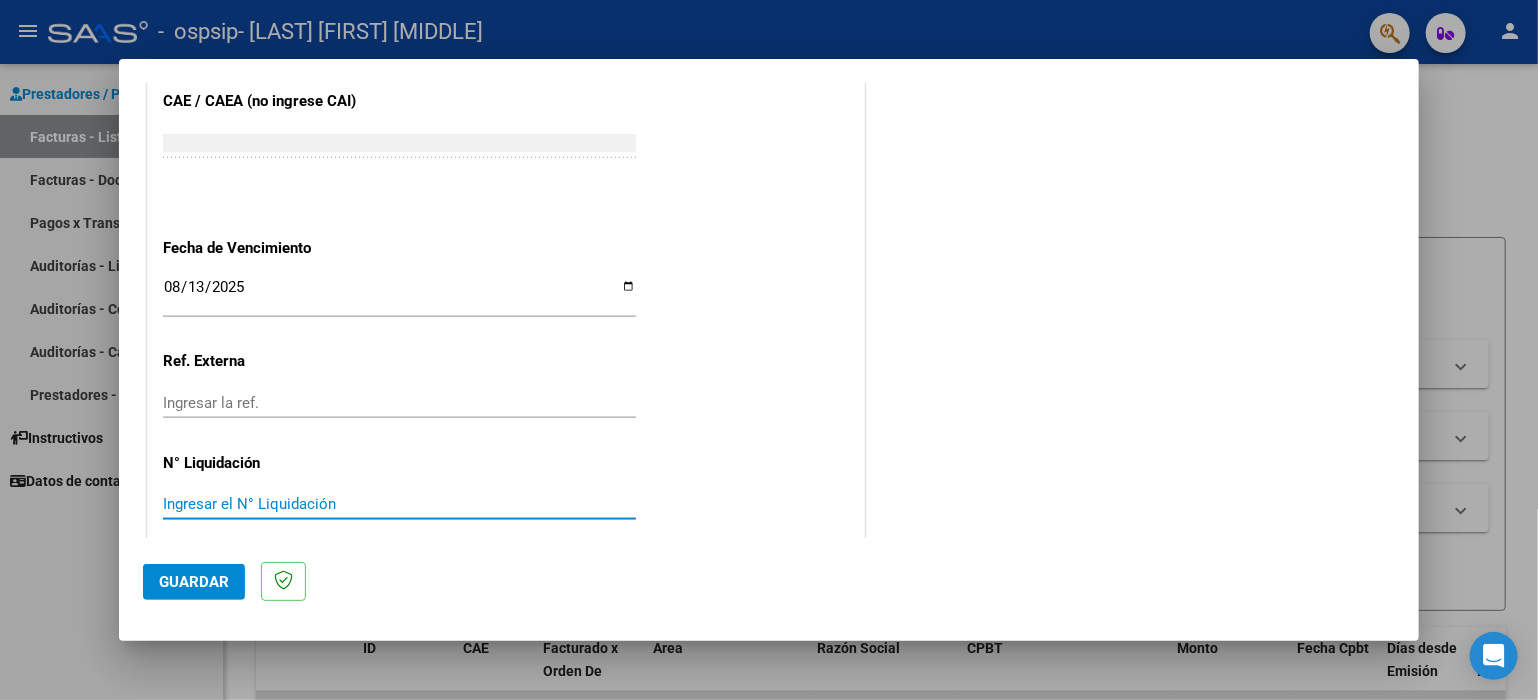 scroll, scrollTop: 1264, scrollLeft: 0, axis: vertical 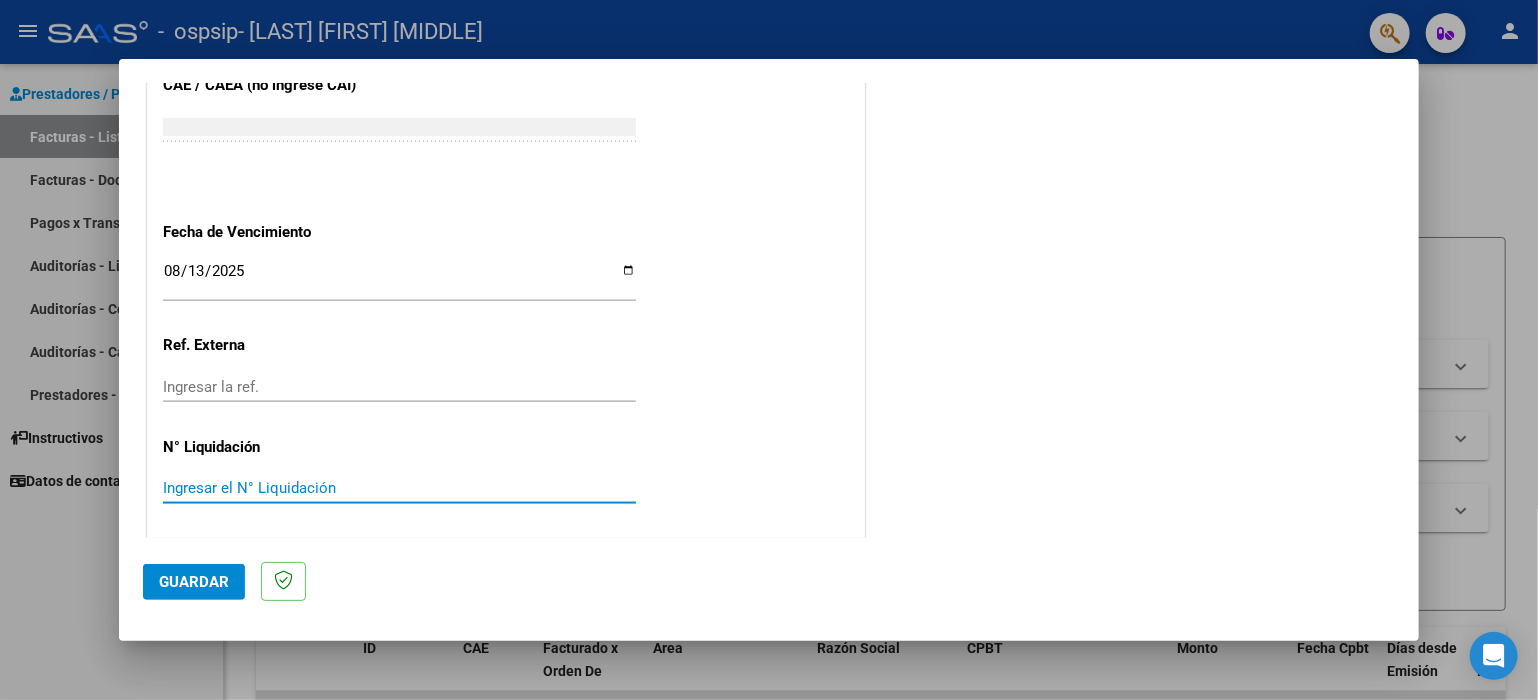 click on "Guardar" 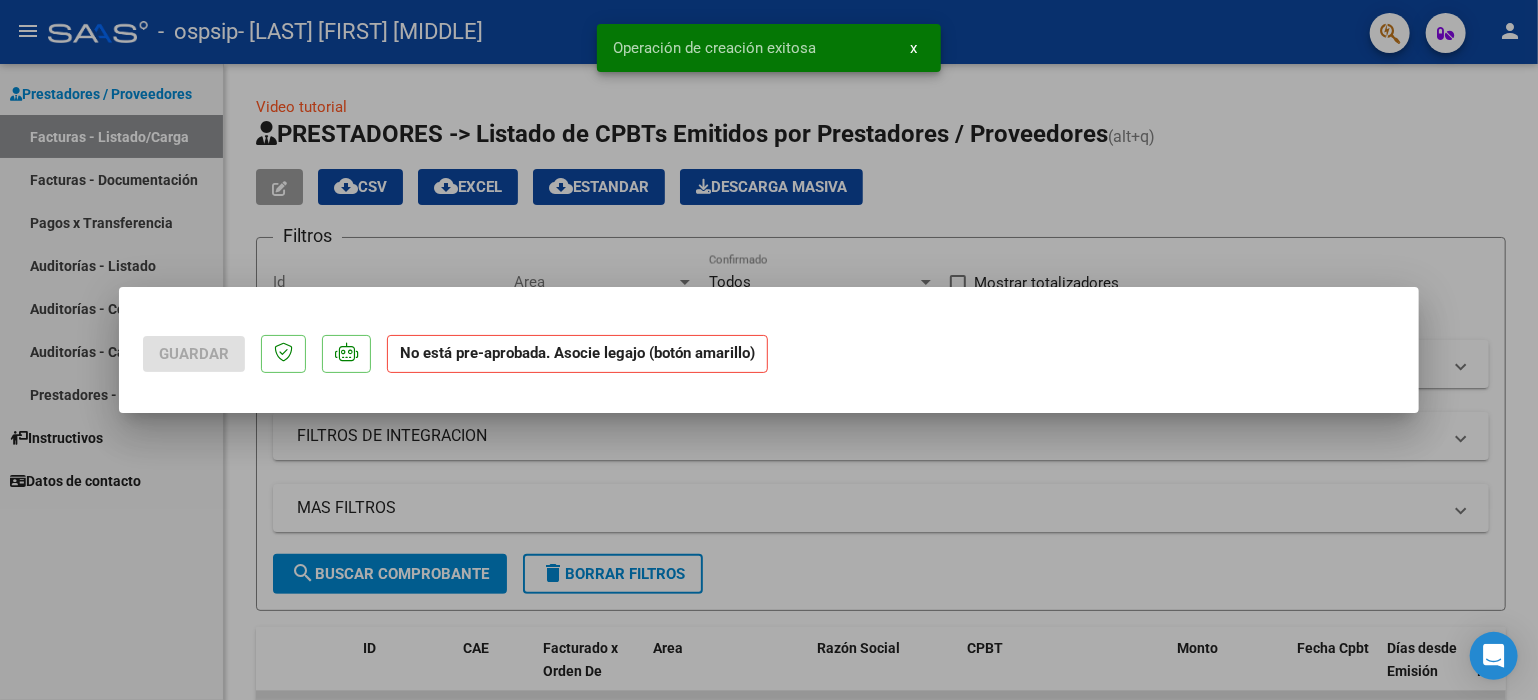 scroll, scrollTop: 0, scrollLeft: 0, axis: both 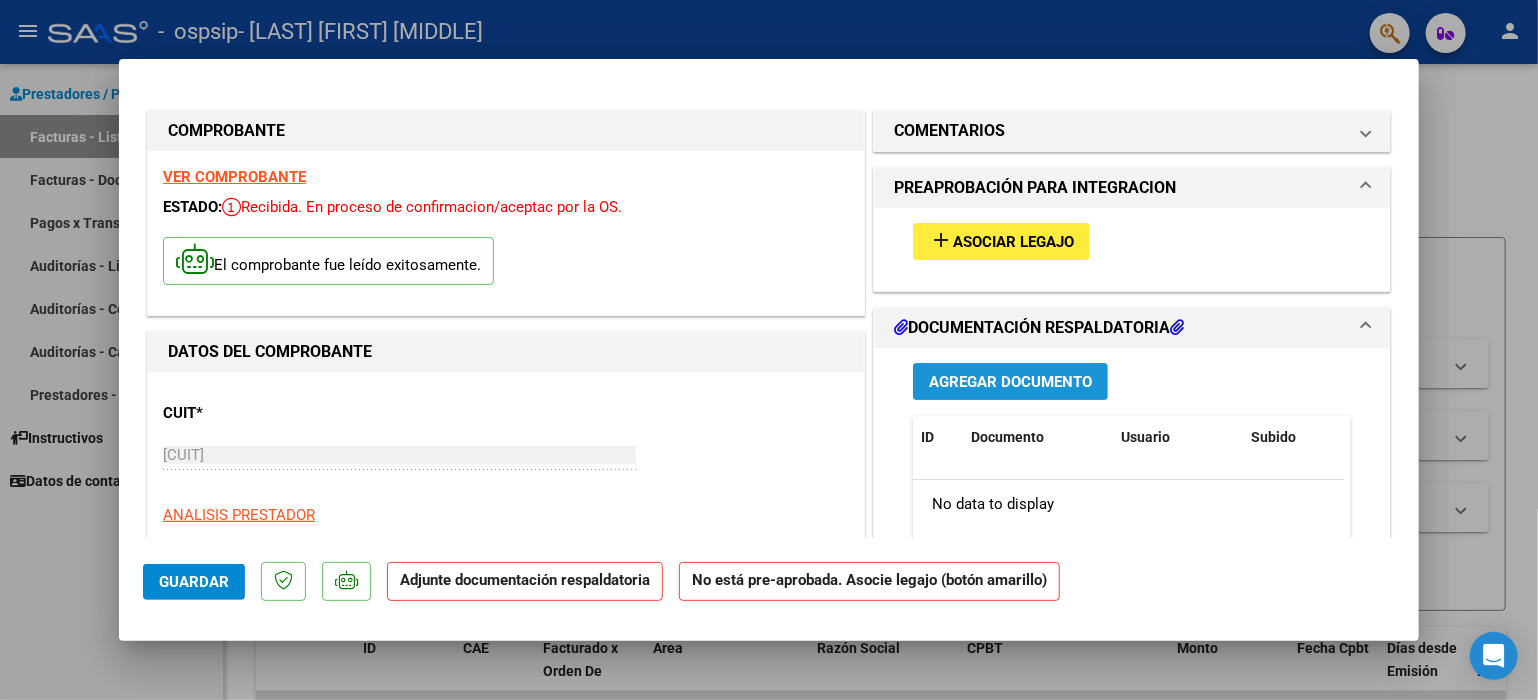 click on "Agregar Documento" at bounding box center [1010, 382] 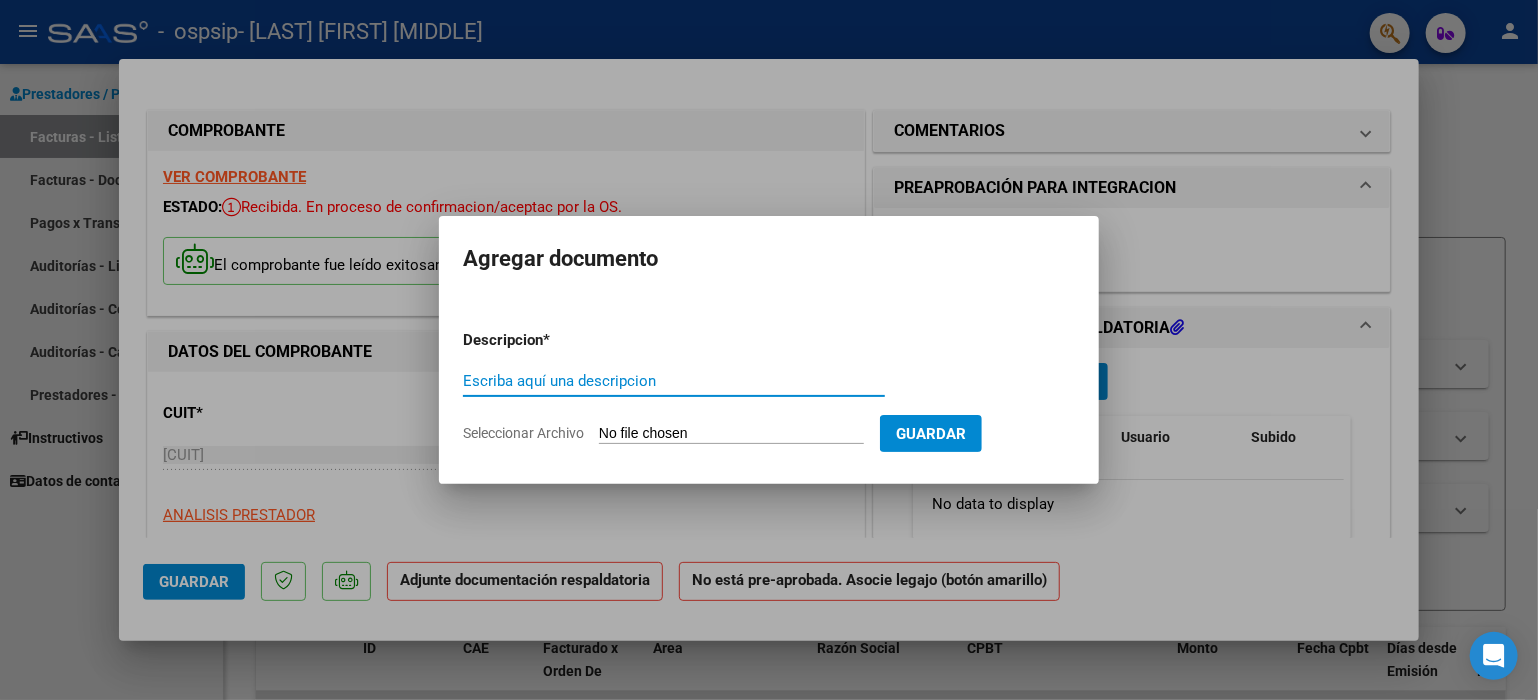click on "Escriba aquí una descripcion" at bounding box center (674, 381) 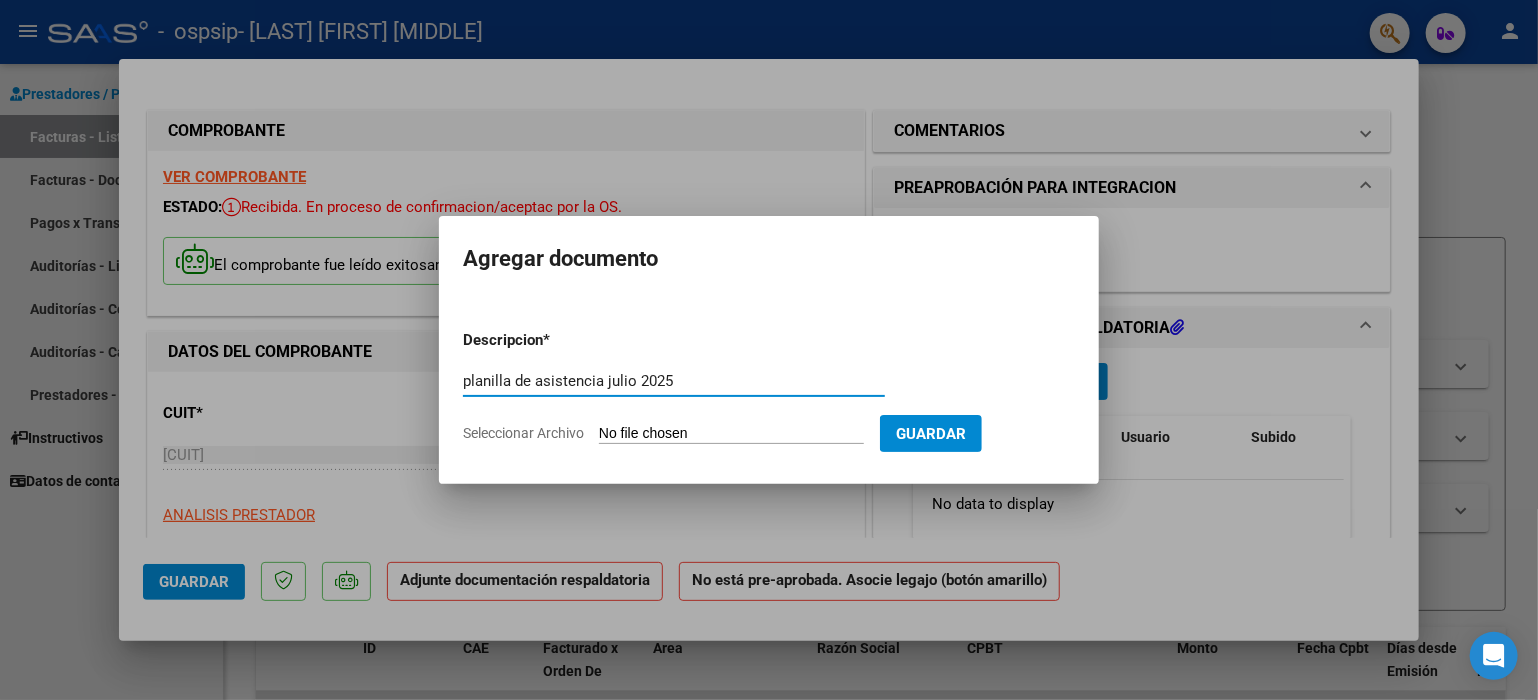 type on "planilla de asistencia julio 2025" 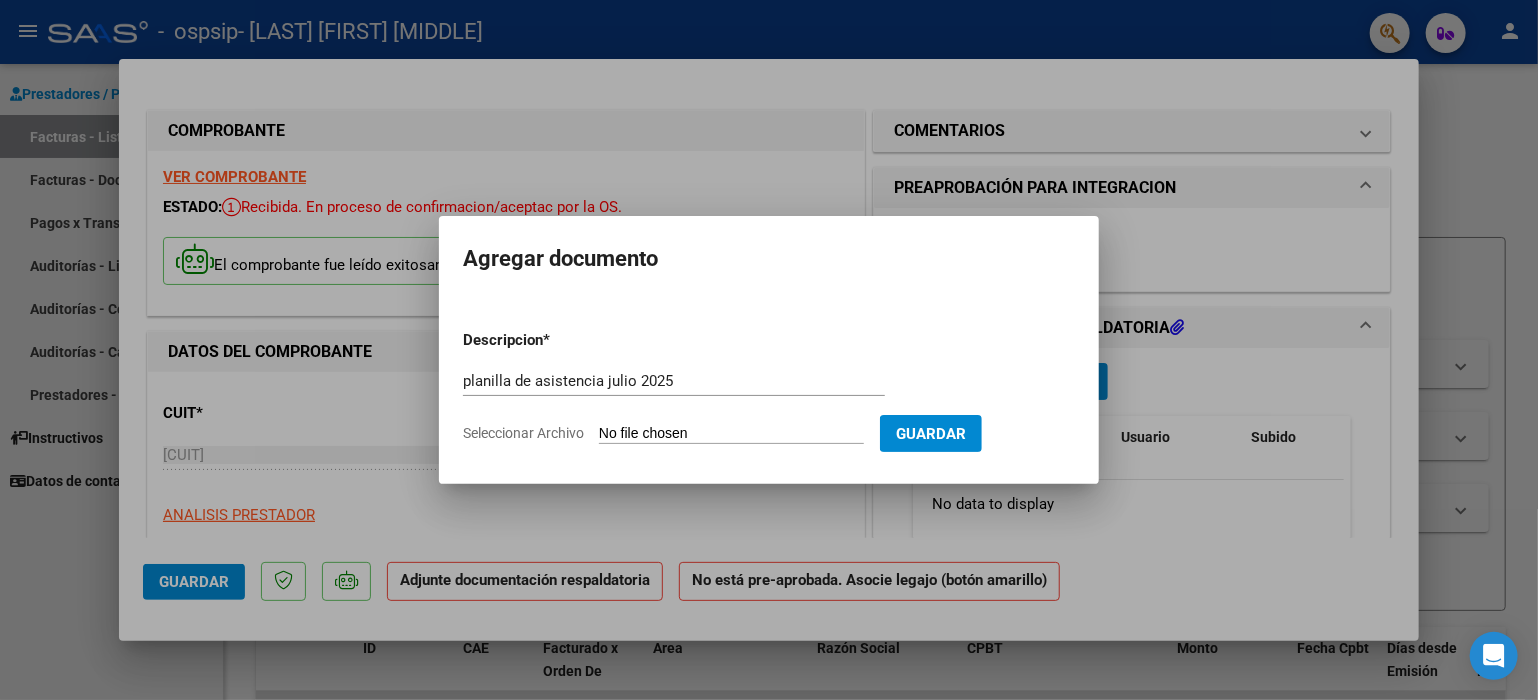 type on "C:\fakepath\planilla [LAST] [FIRST] [MONTH] [YEAR] .pdf" 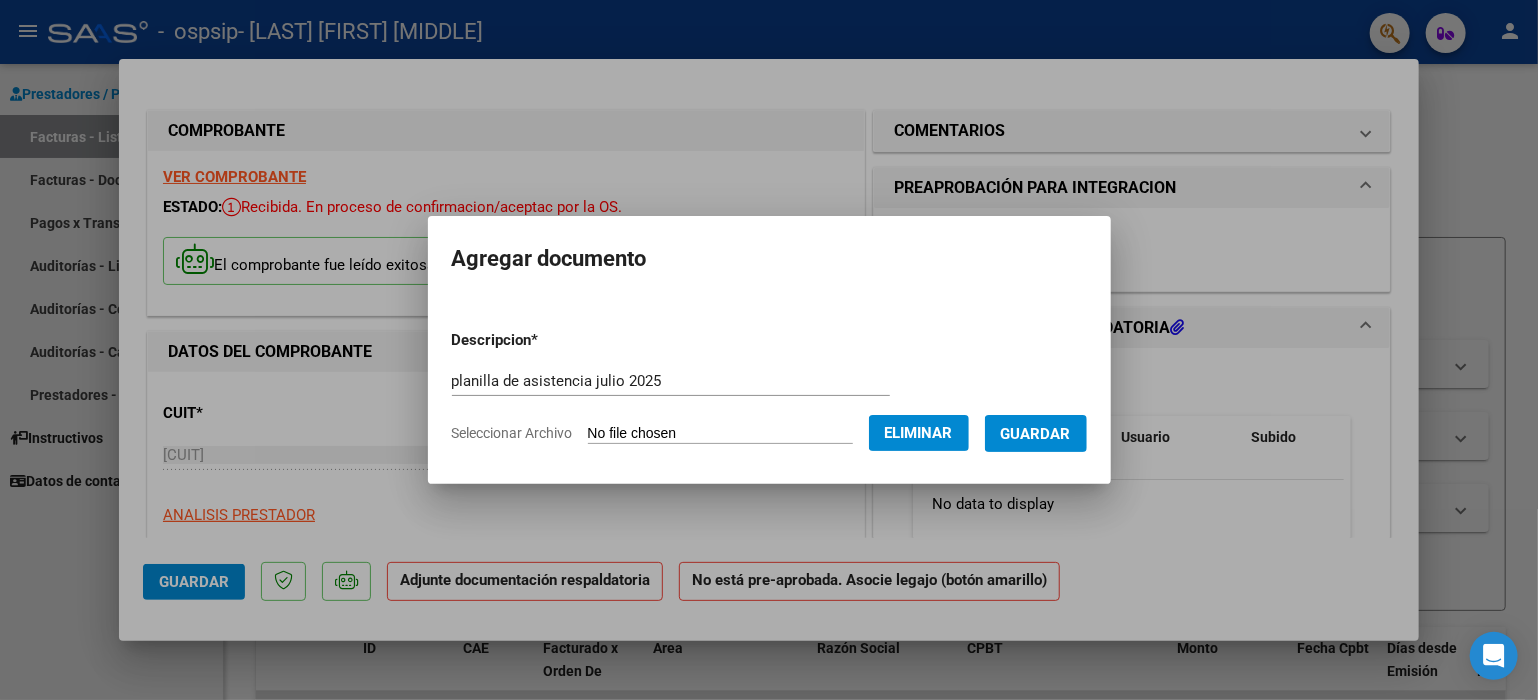 click on "Guardar" at bounding box center [1036, 434] 